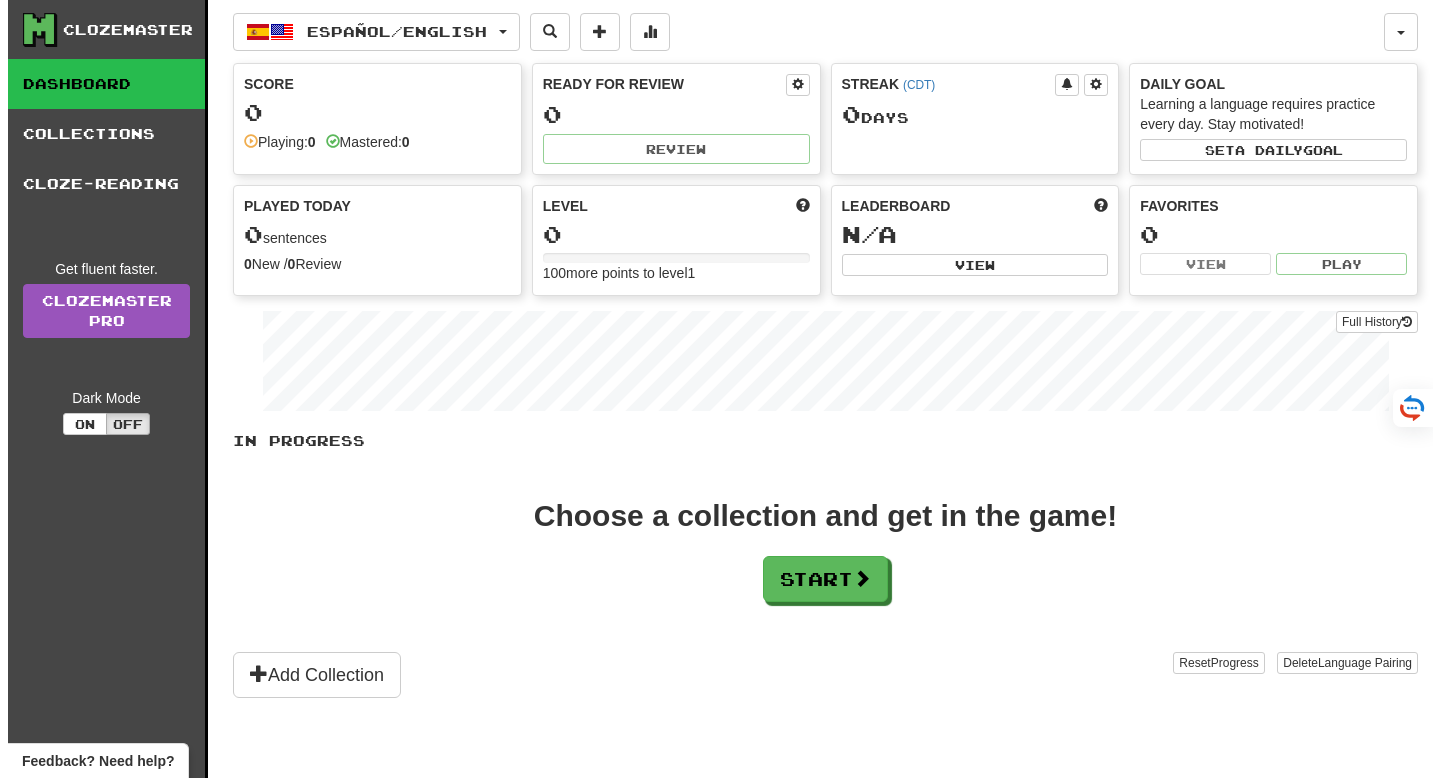 scroll, scrollTop: 0, scrollLeft: 0, axis: both 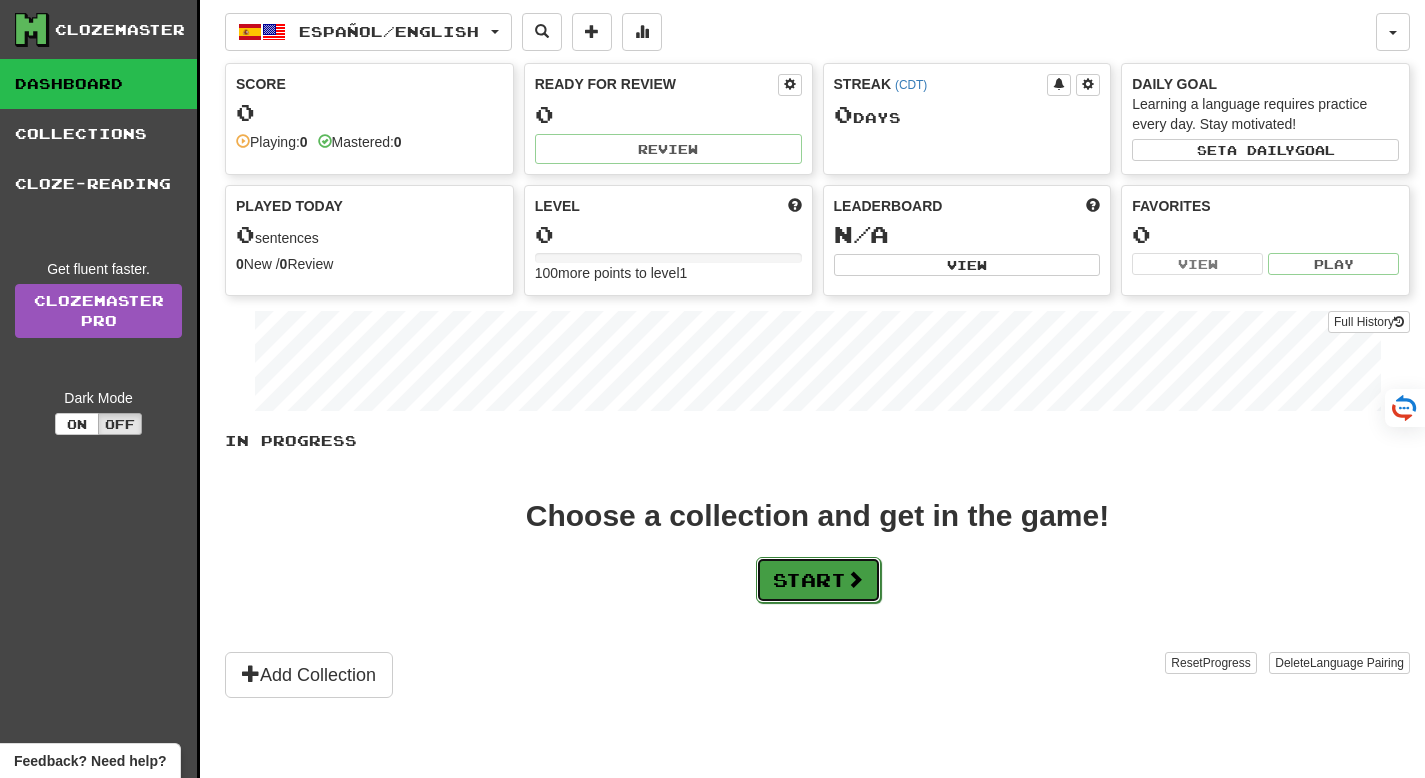click on "Start" at bounding box center [818, 580] 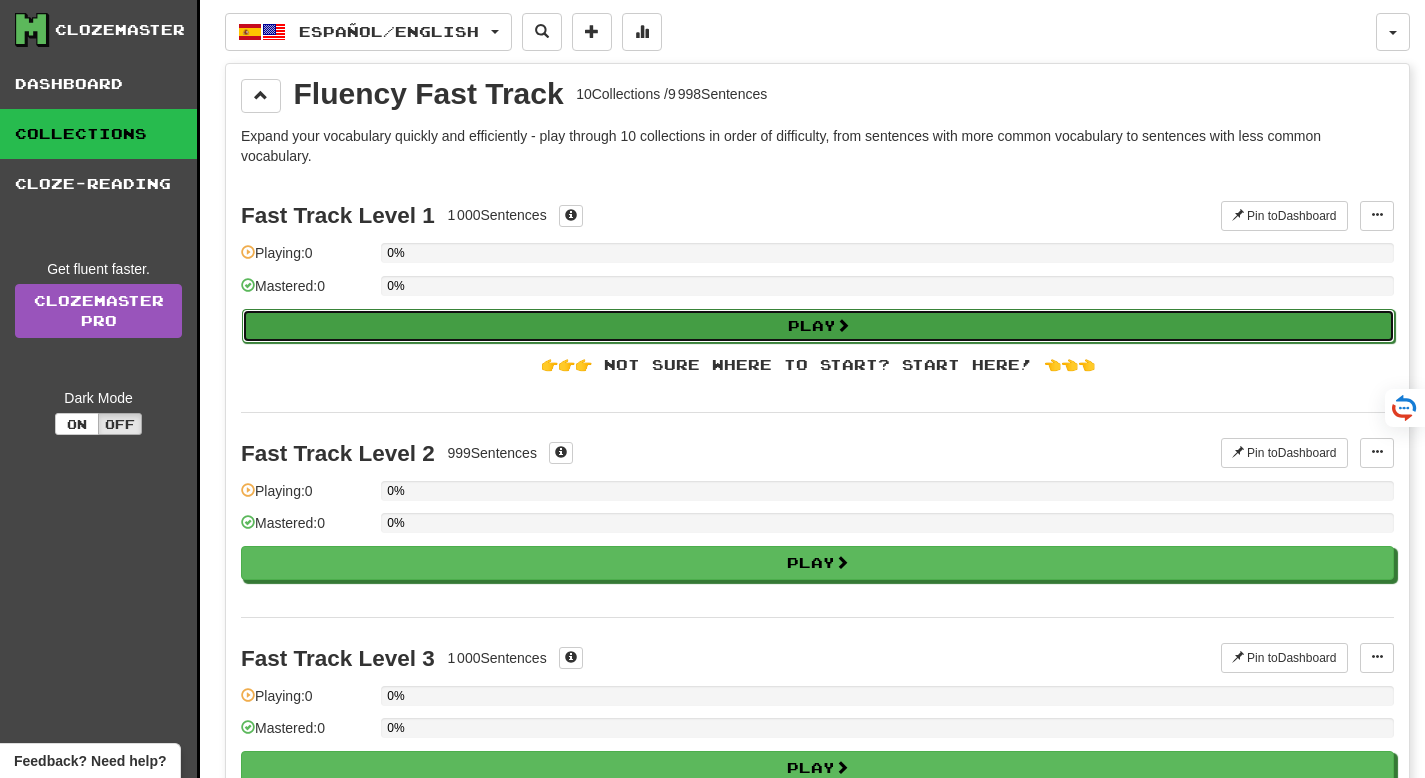 click on "Play" at bounding box center (818, 326) 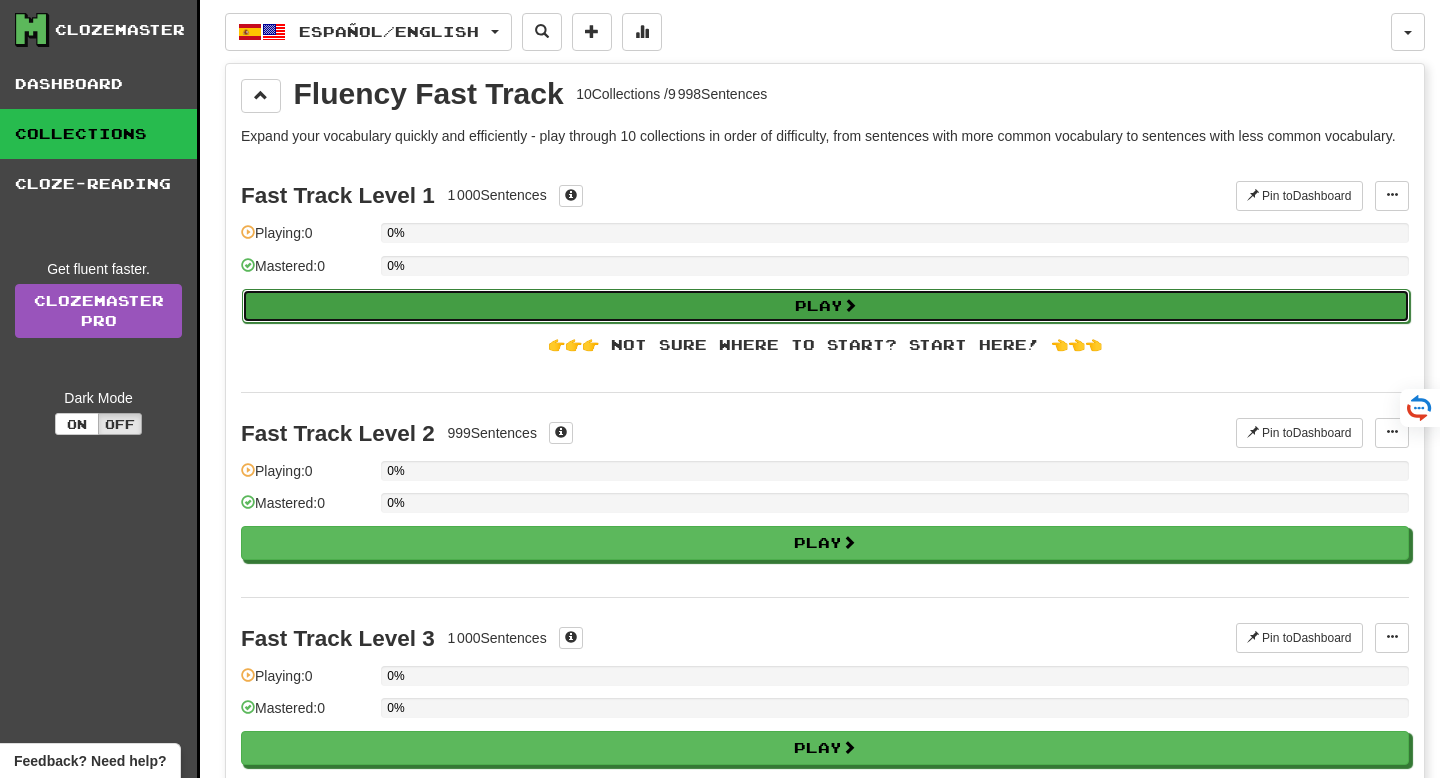 select on "**" 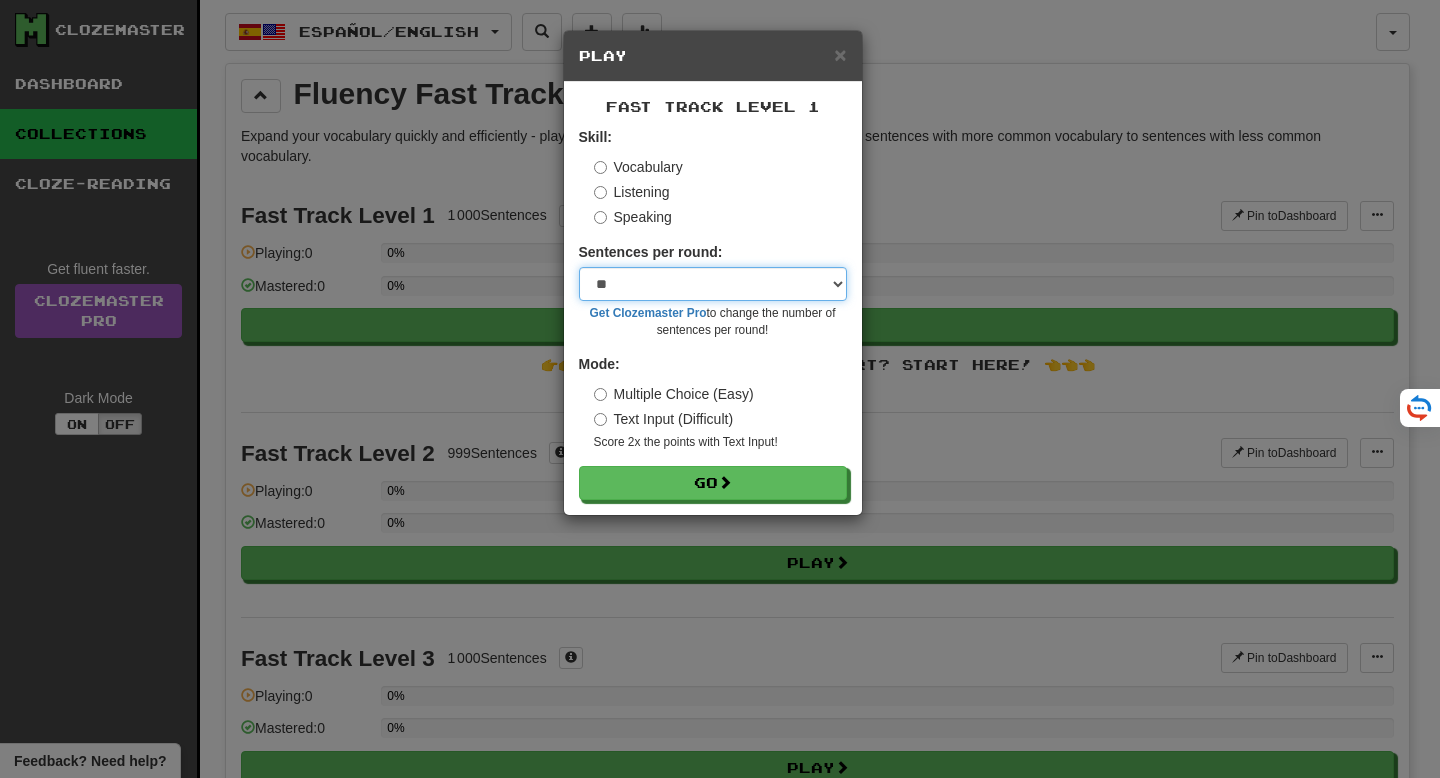 click on "* ** ** ** ** ** *** ********" at bounding box center [713, 284] 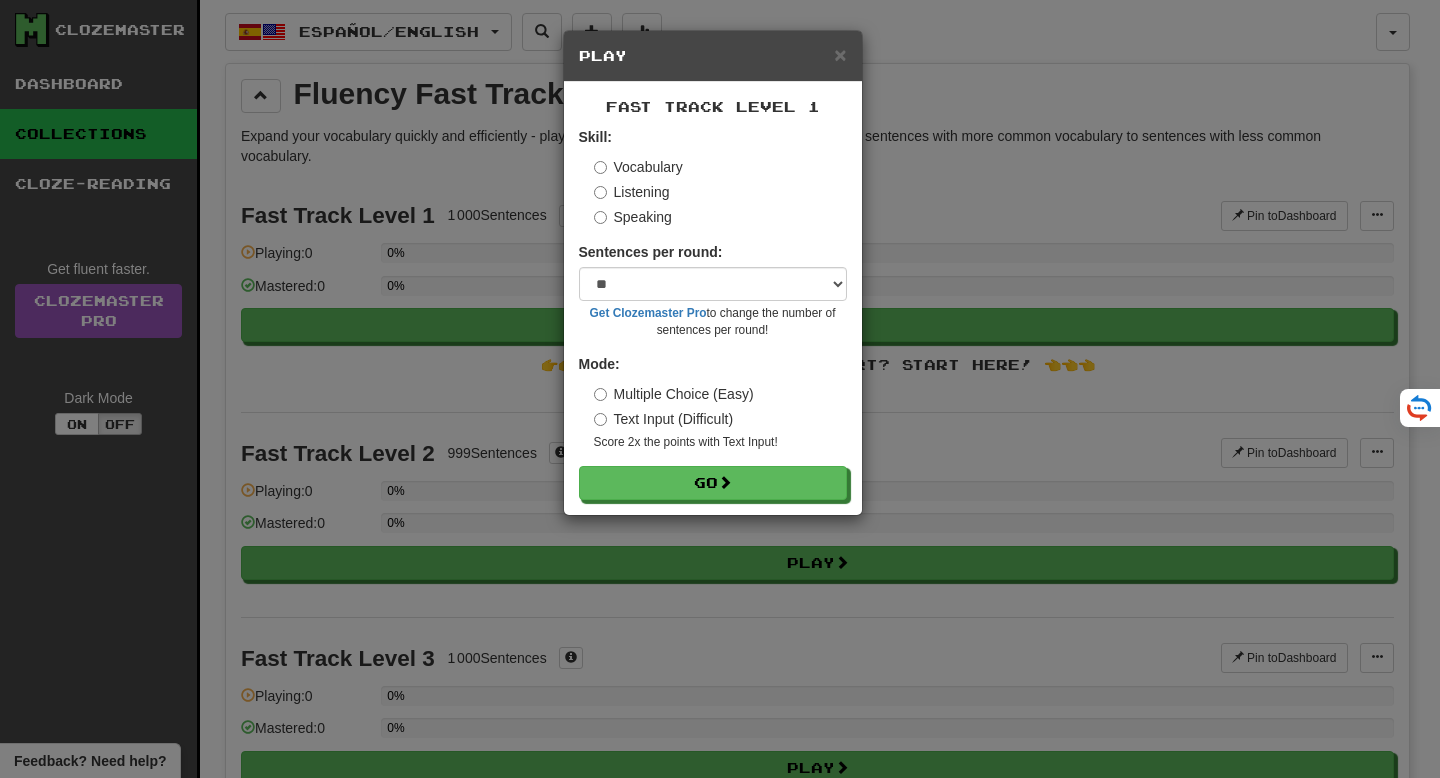 click on "Multiple Choice (Easy)" at bounding box center [674, 394] 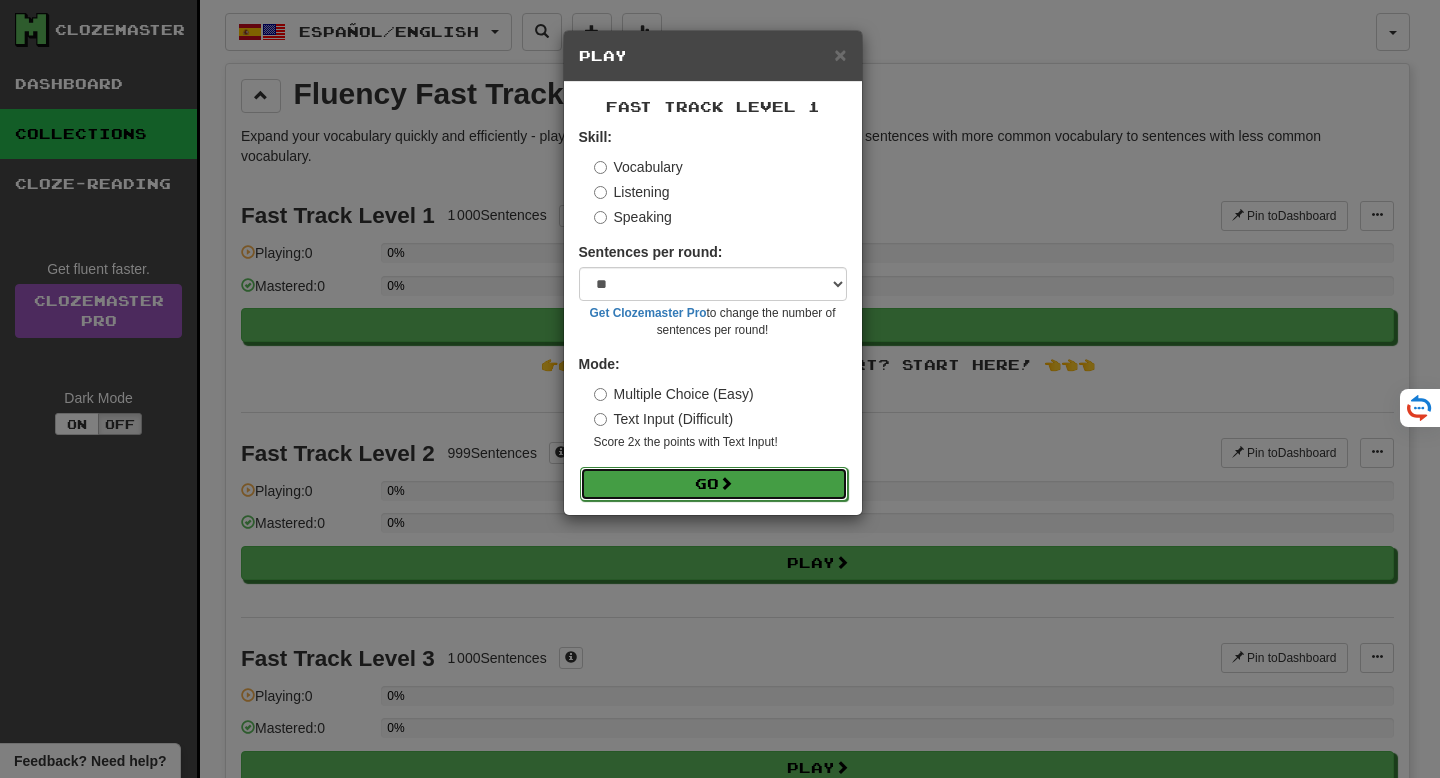 click on "Go" at bounding box center [714, 484] 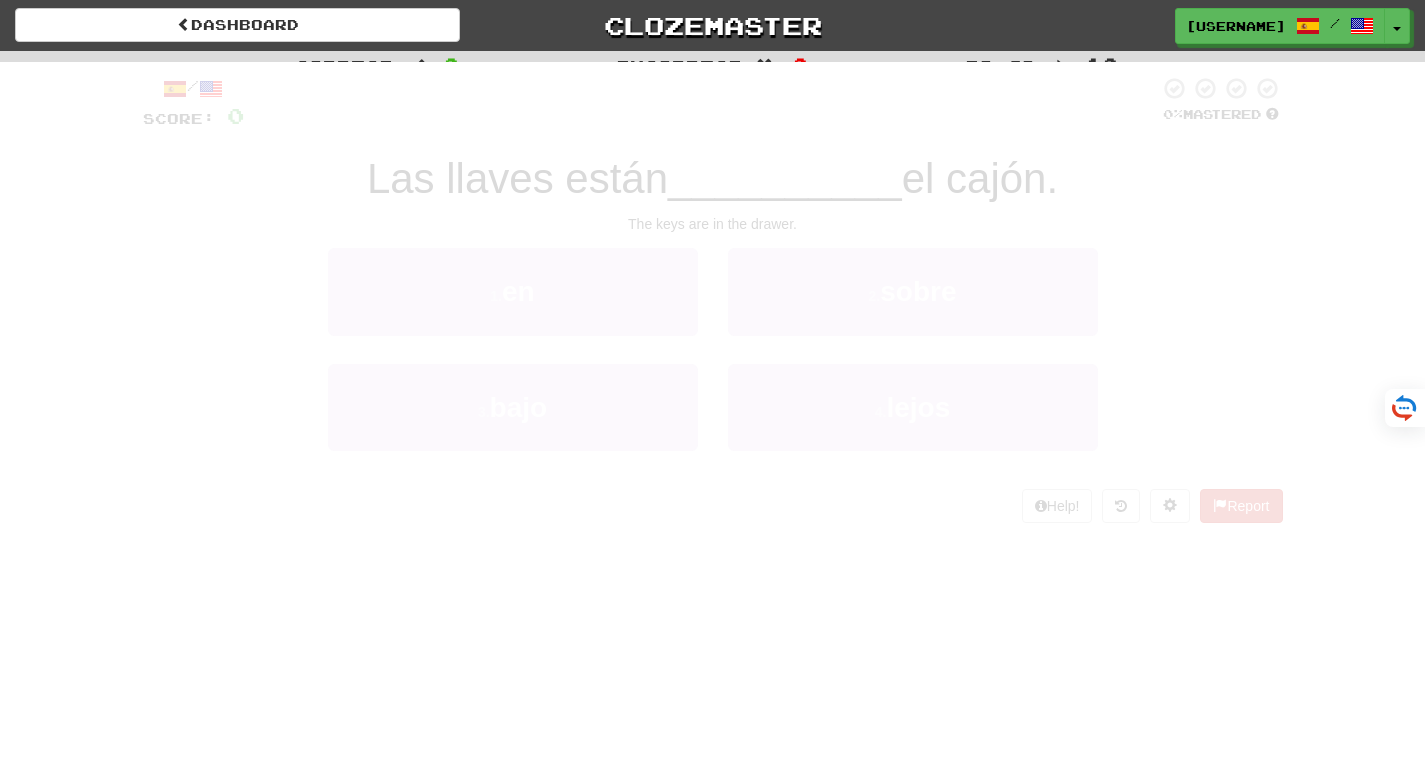 scroll, scrollTop: 0, scrollLeft: 0, axis: both 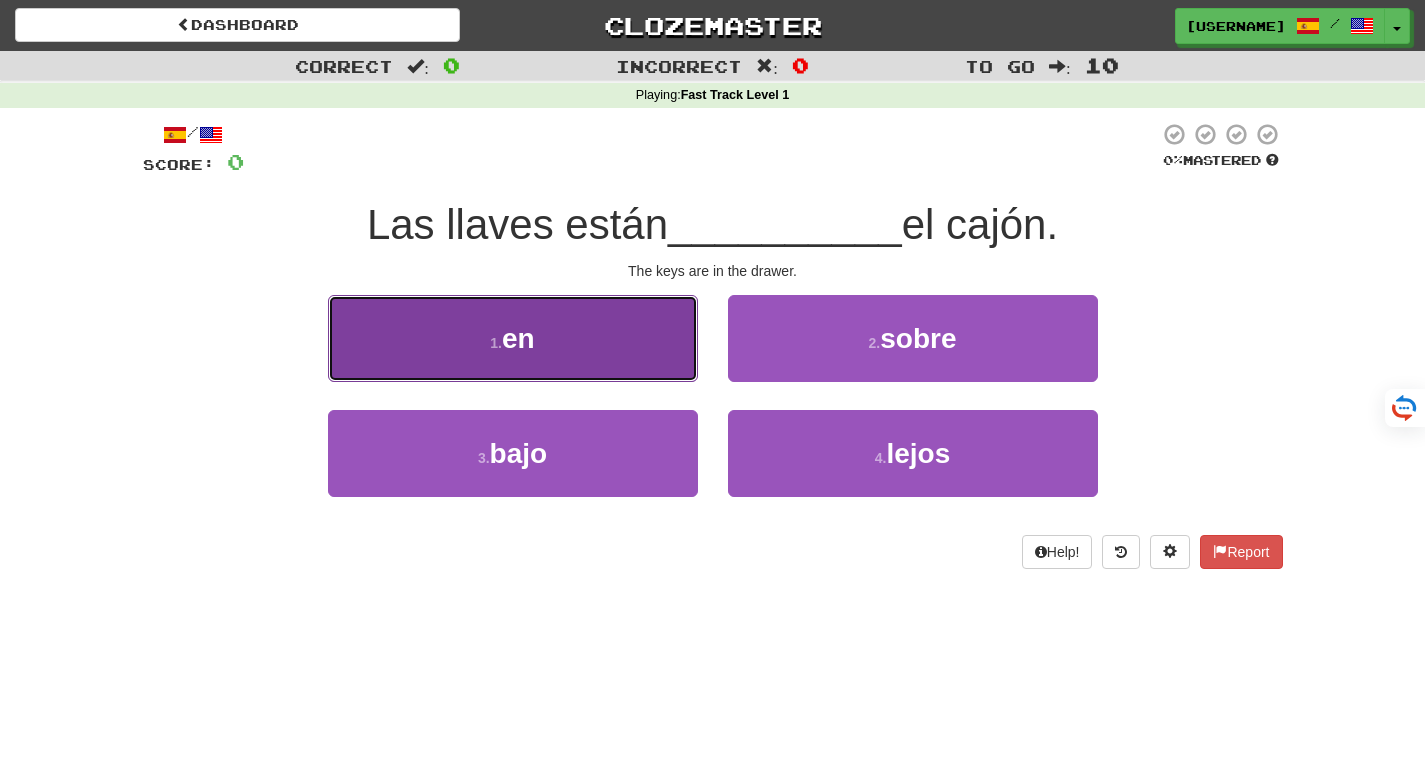 click on "1 ." at bounding box center (496, 343) 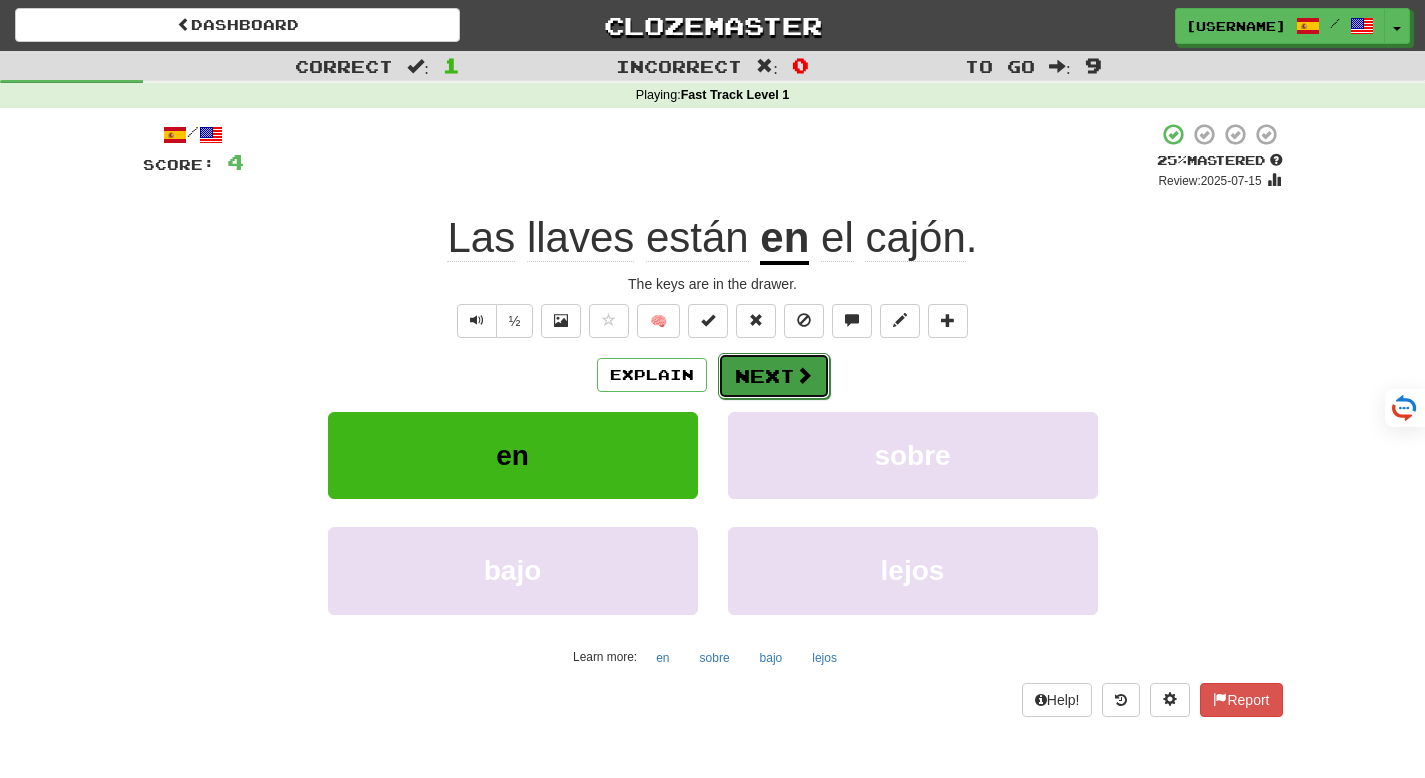 click on "Next" at bounding box center (774, 376) 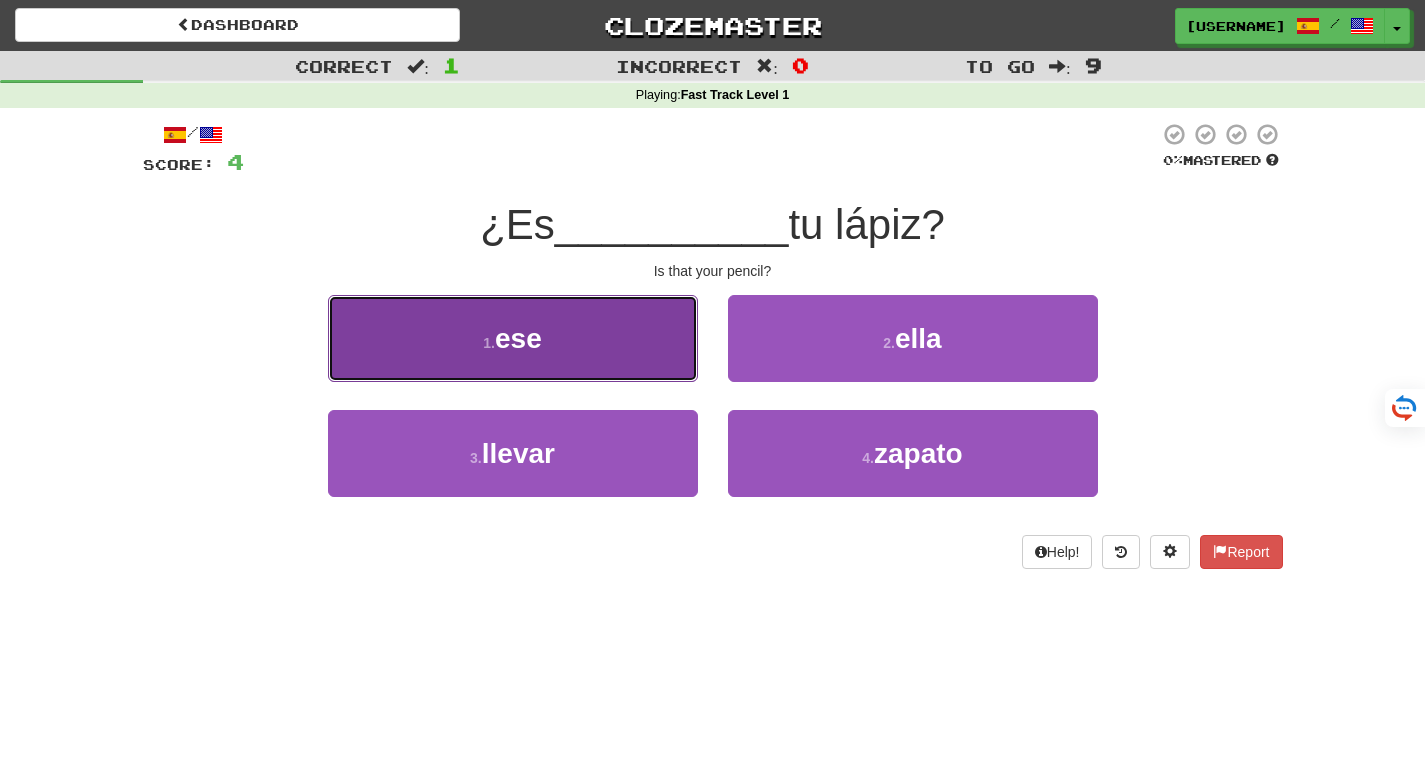 click on "1 .  ese" at bounding box center [513, 338] 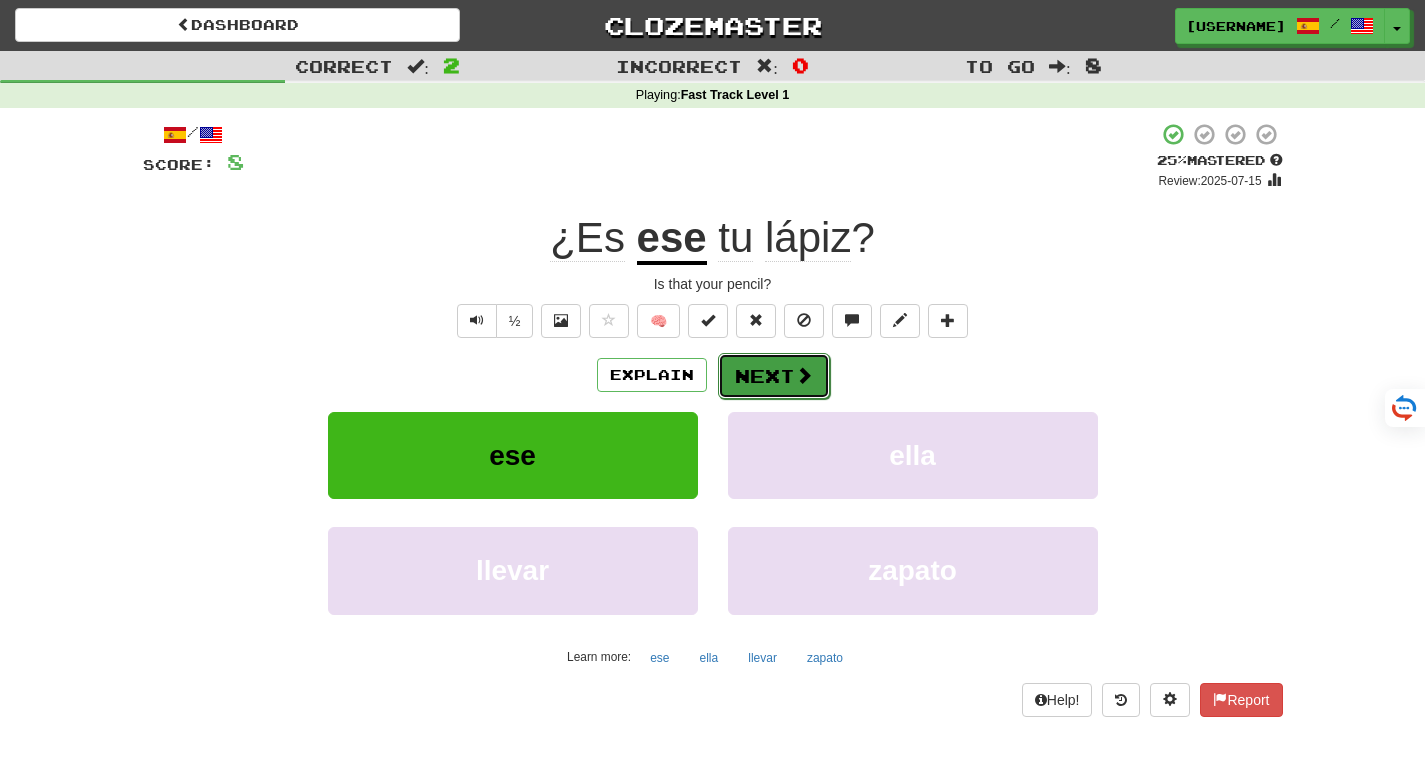 click on "Next" at bounding box center (774, 376) 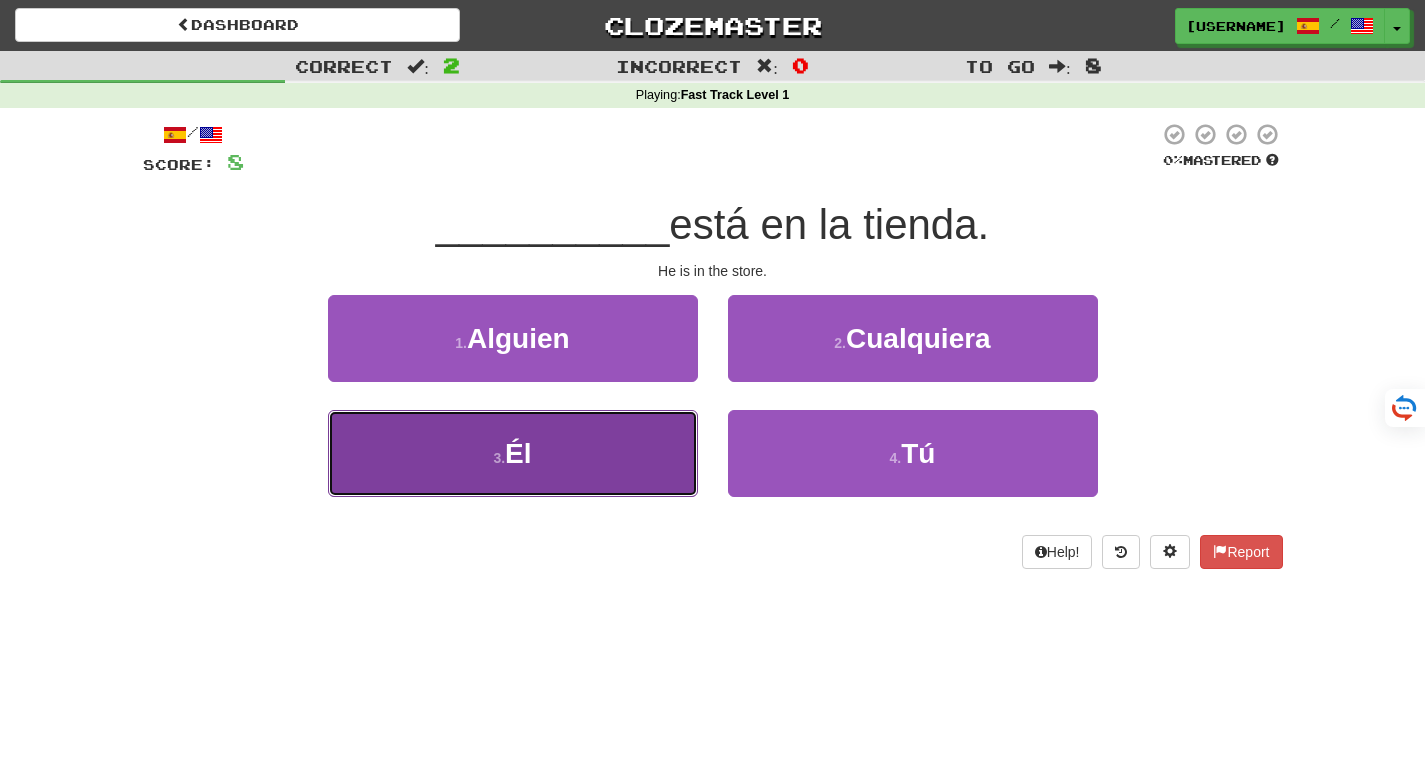 click on "3 .  Él" at bounding box center [513, 453] 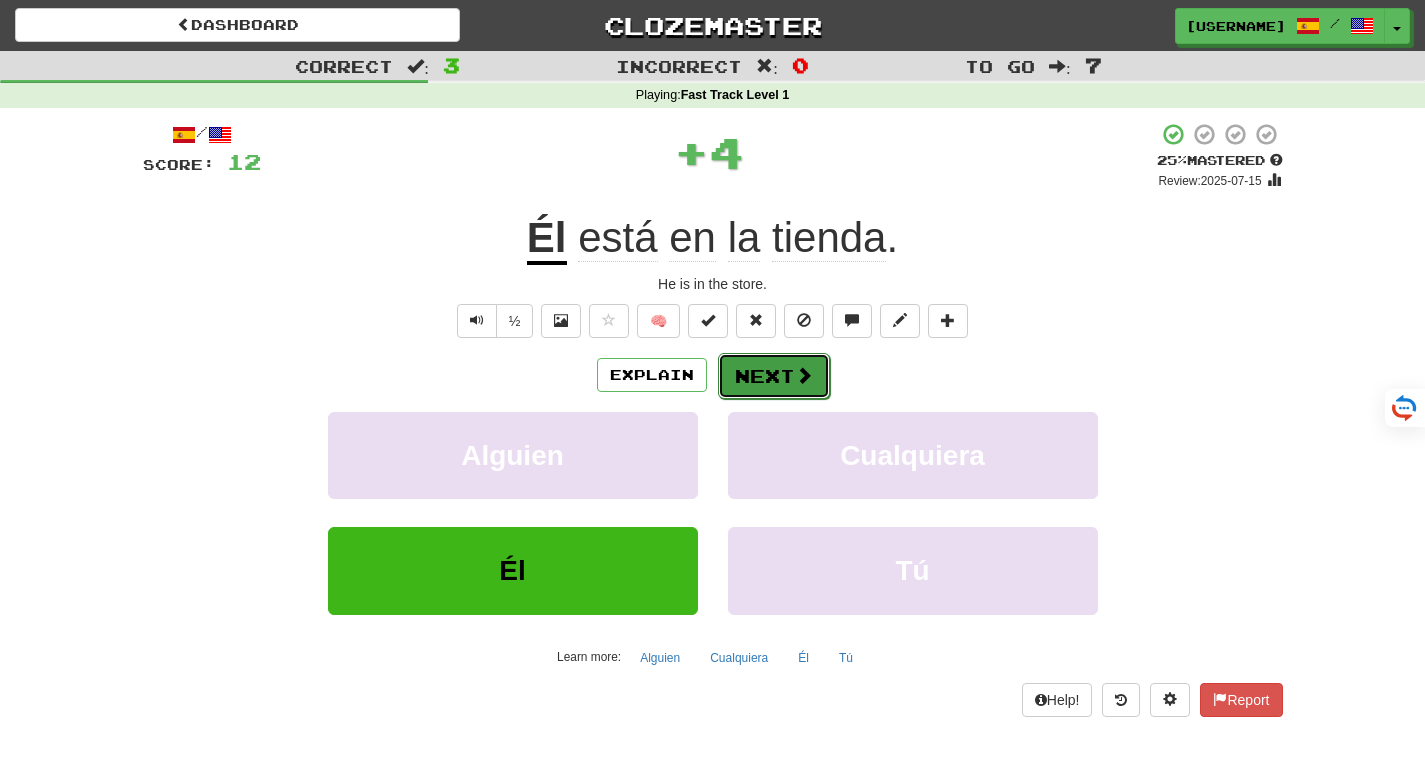 click on "Next" at bounding box center [774, 376] 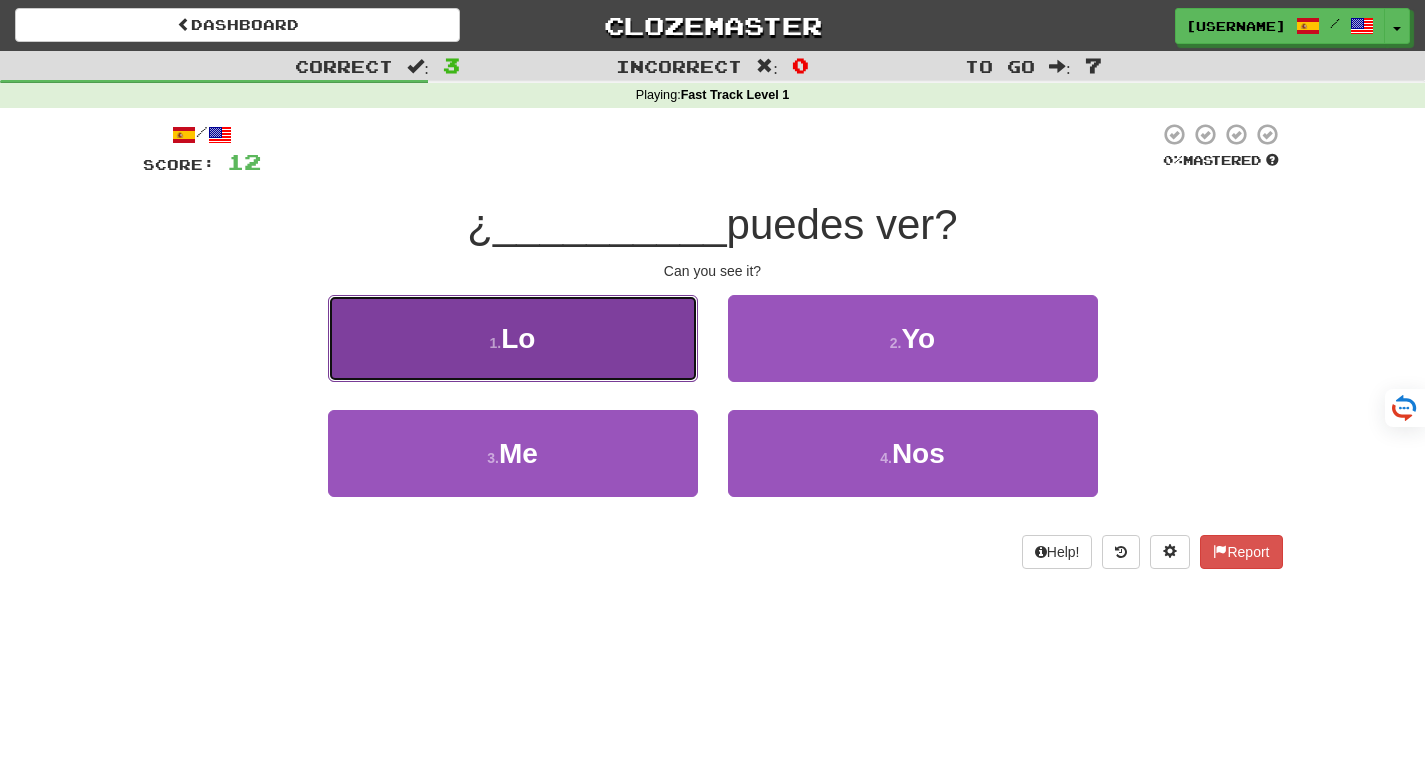 click on "1 .  Lo" at bounding box center [513, 338] 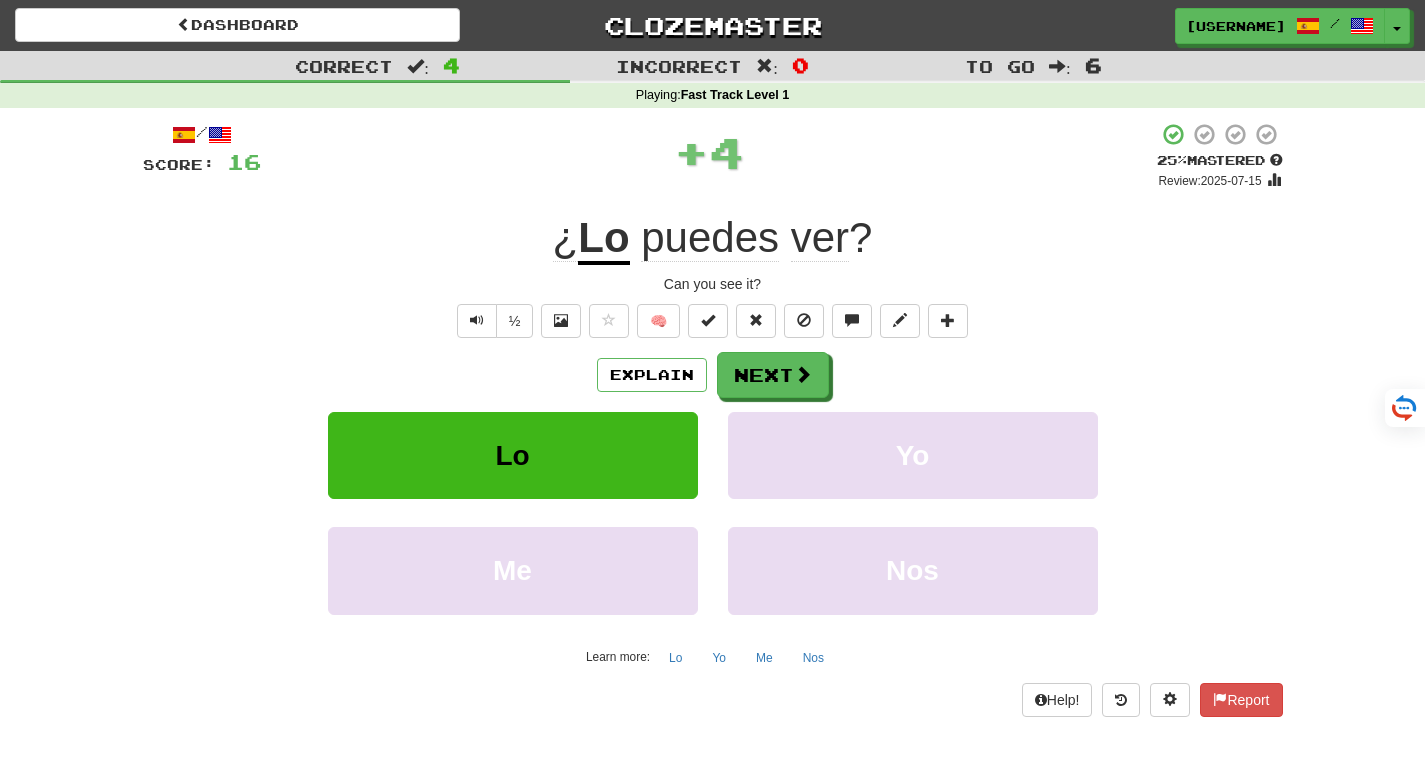 click on "Lo" at bounding box center [603, 239] 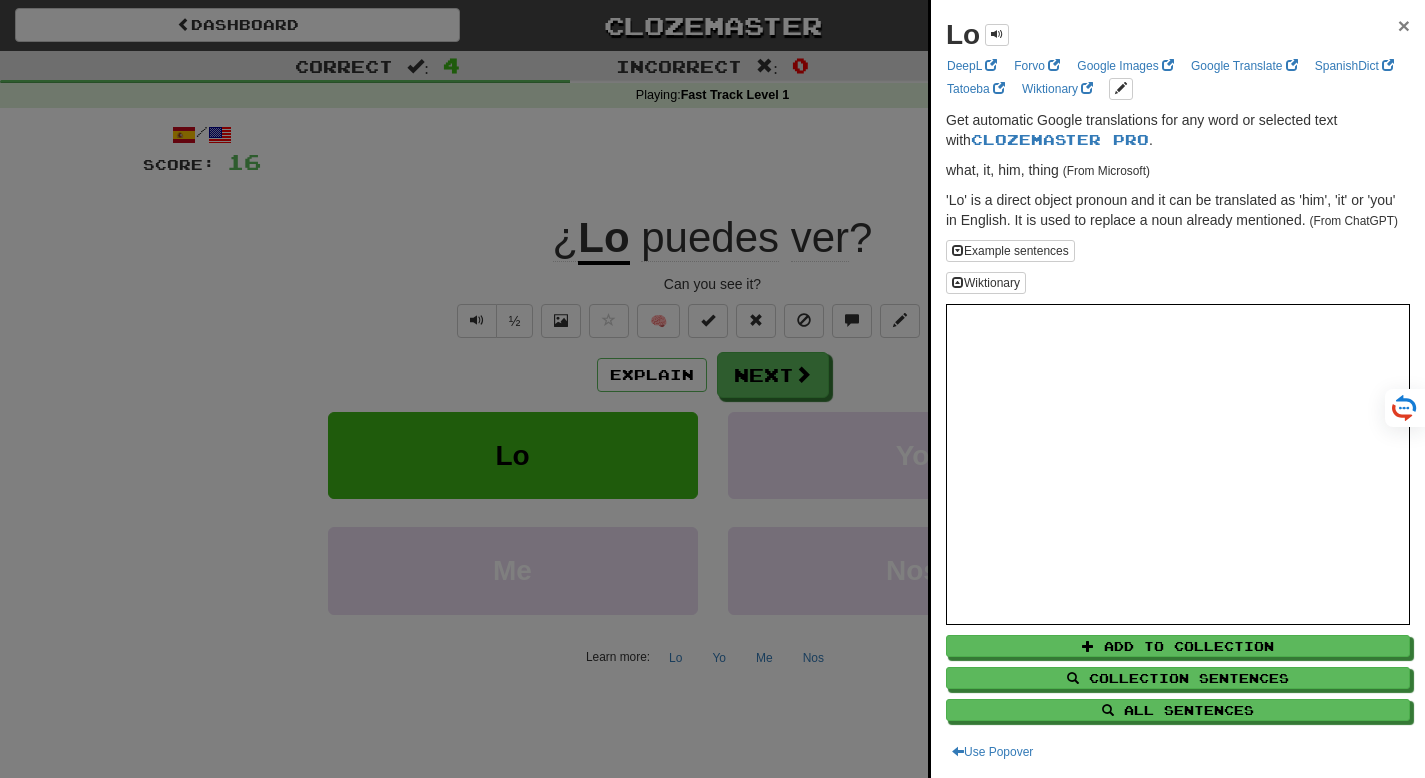 click on "×" at bounding box center [1404, 25] 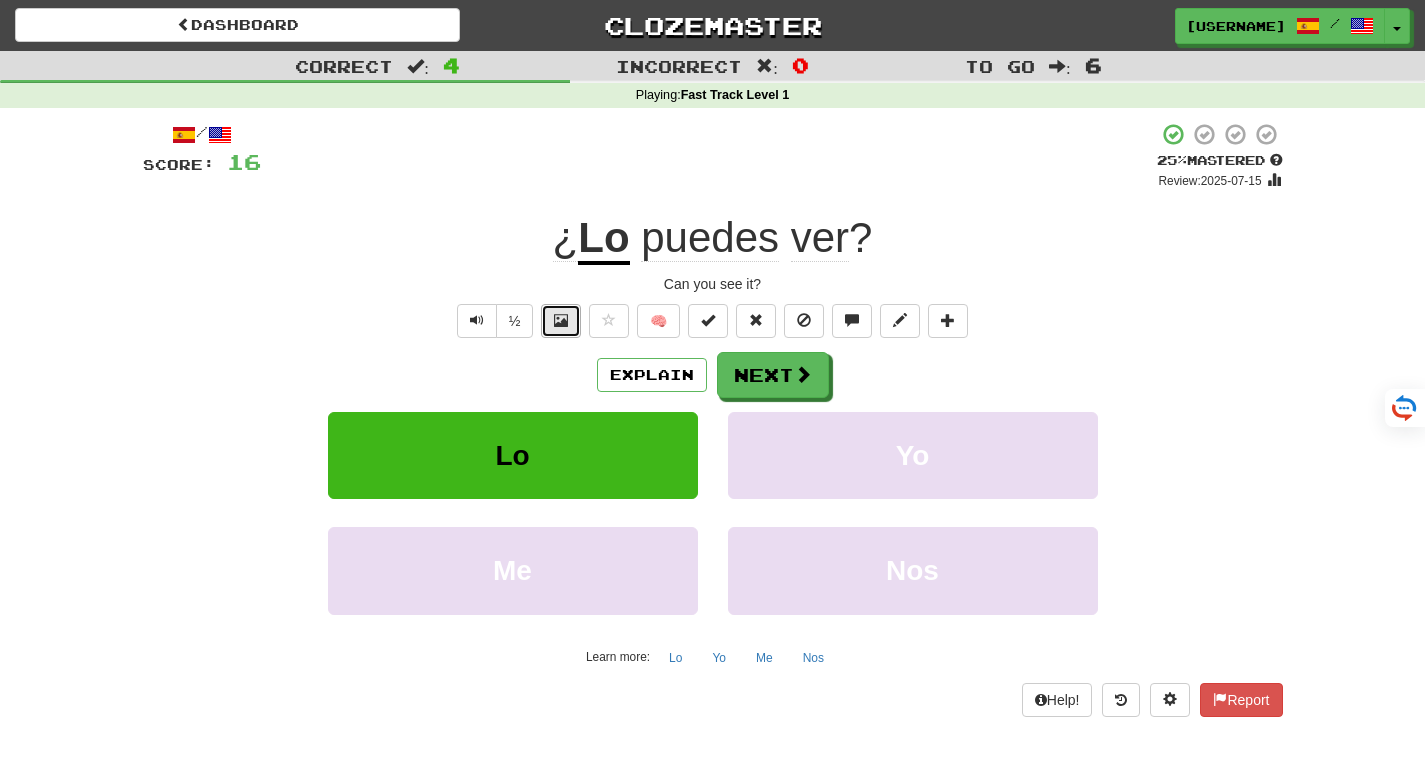 click at bounding box center (561, 320) 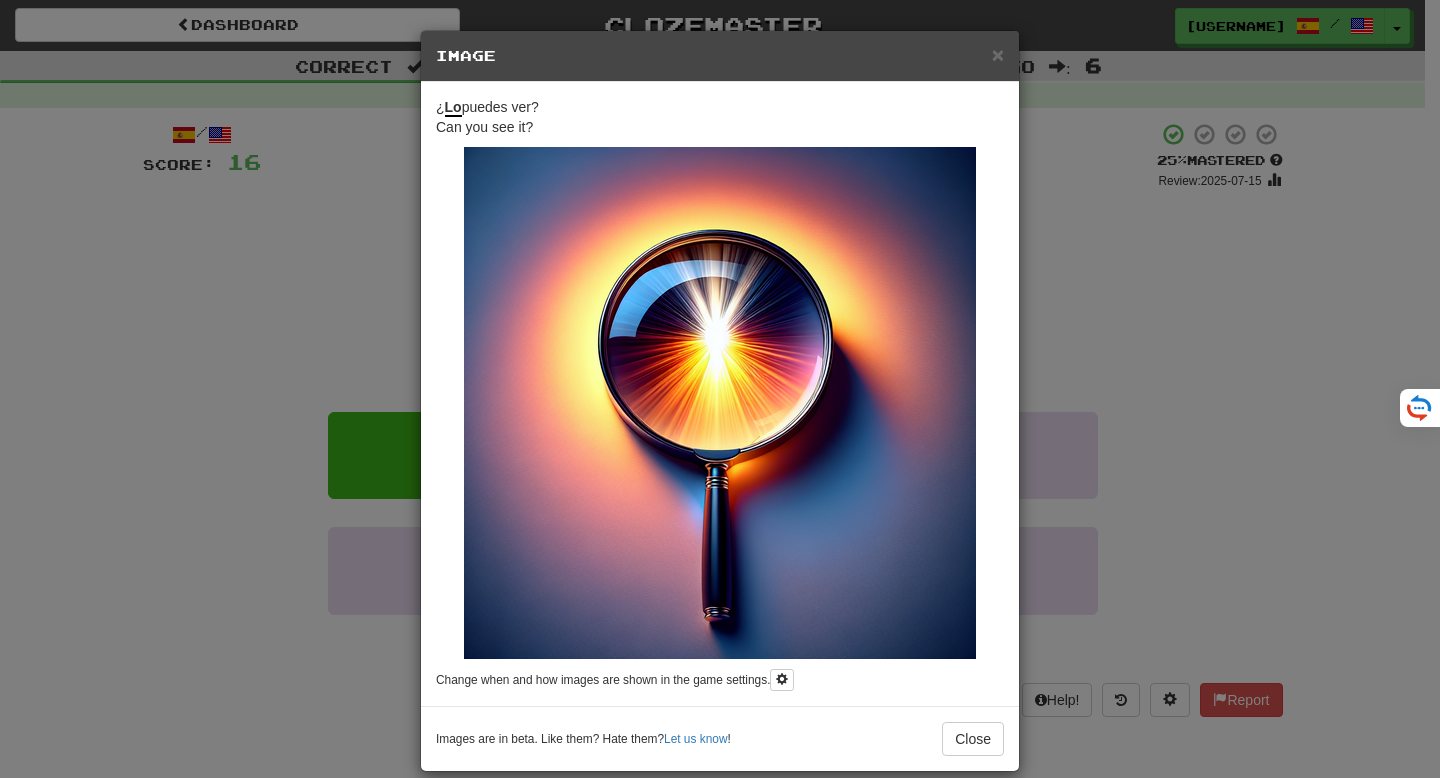 click on "Image" at bounding box center [720, 56] 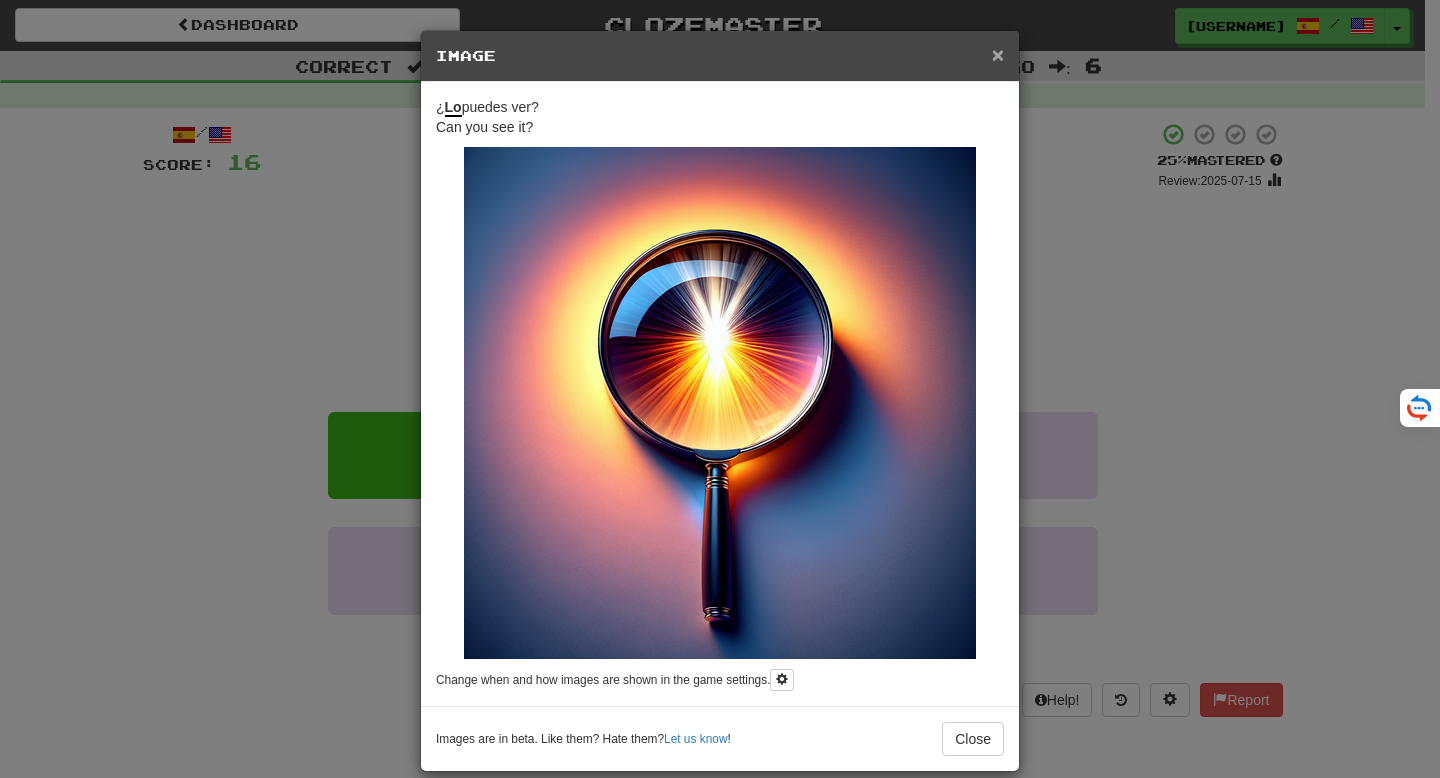 click on "×" at bounding box center [998, 54] 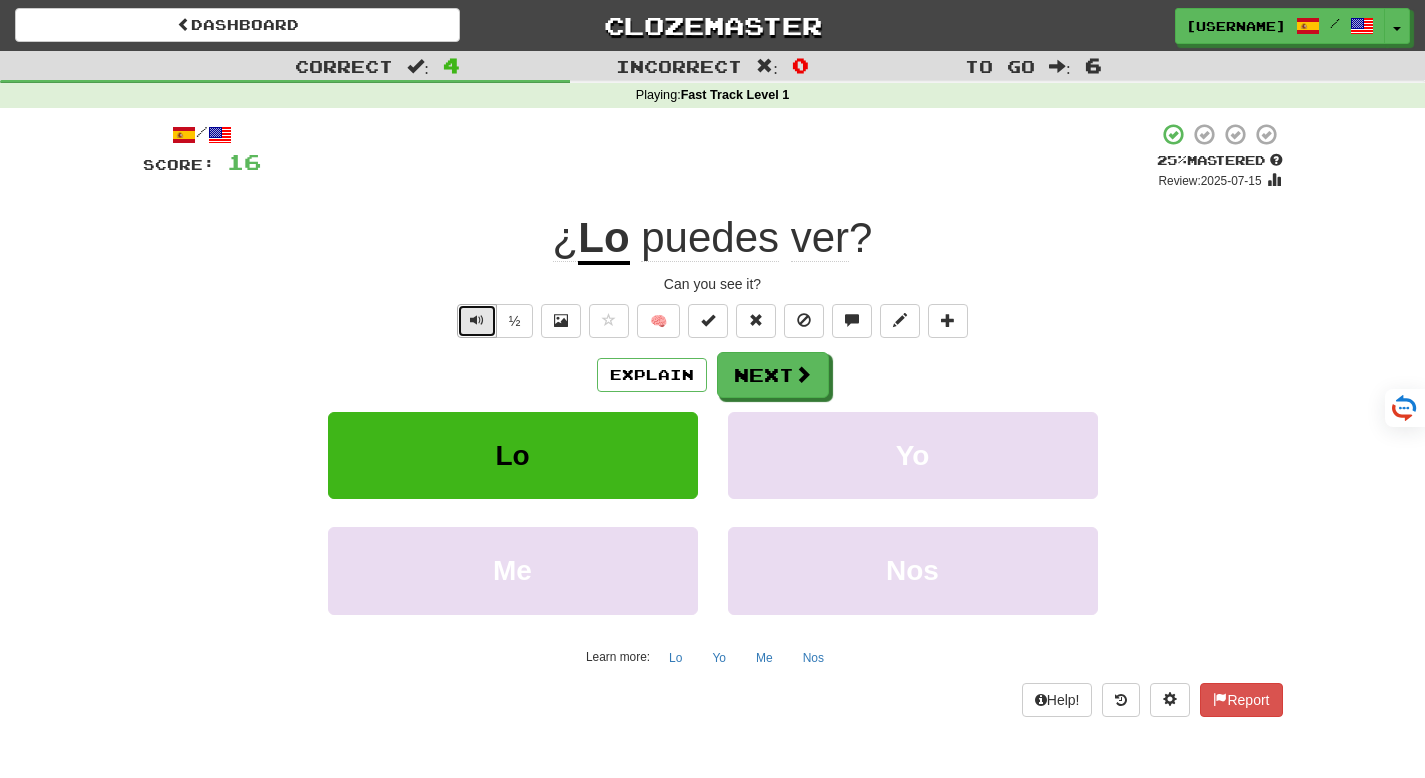 click at bounding box center (477, 320) 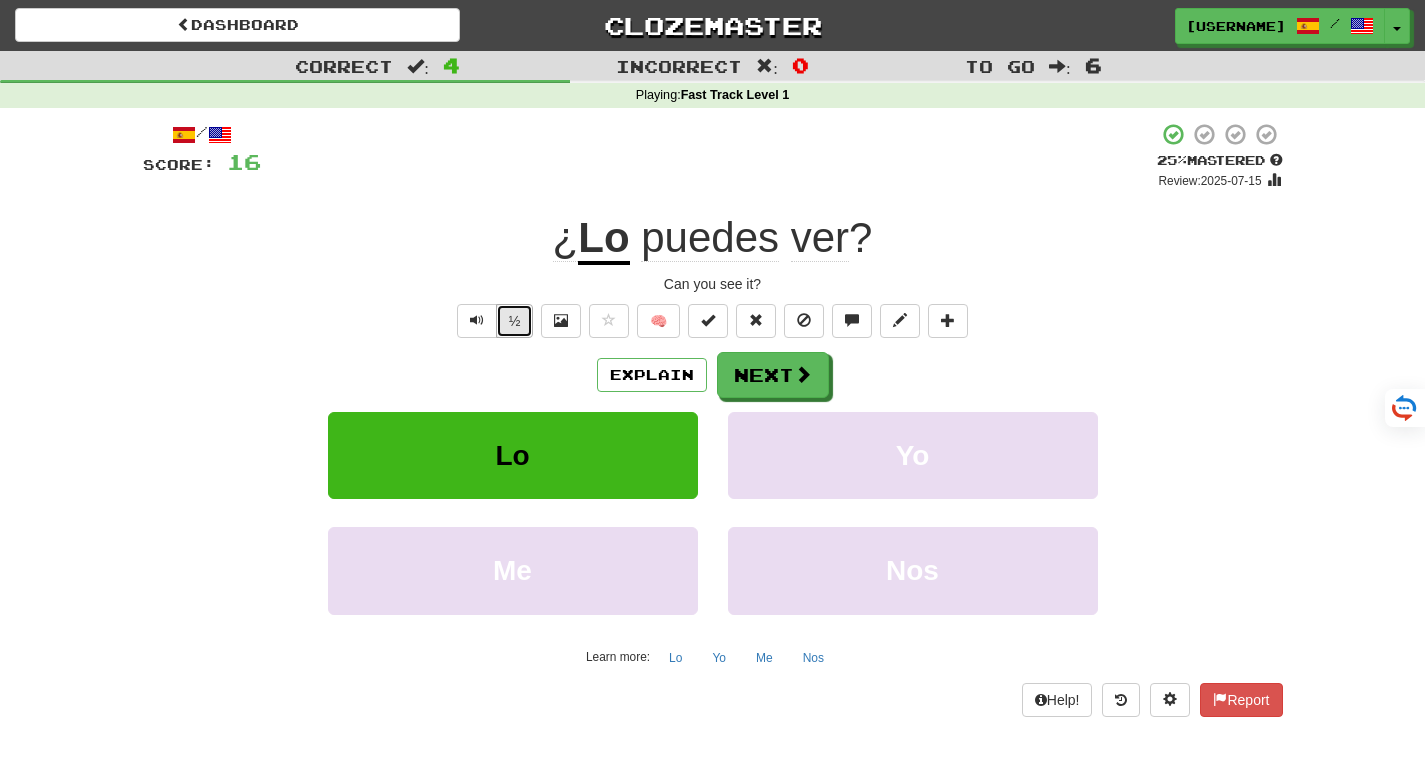 click on "½" at bounding box center (515, 321) 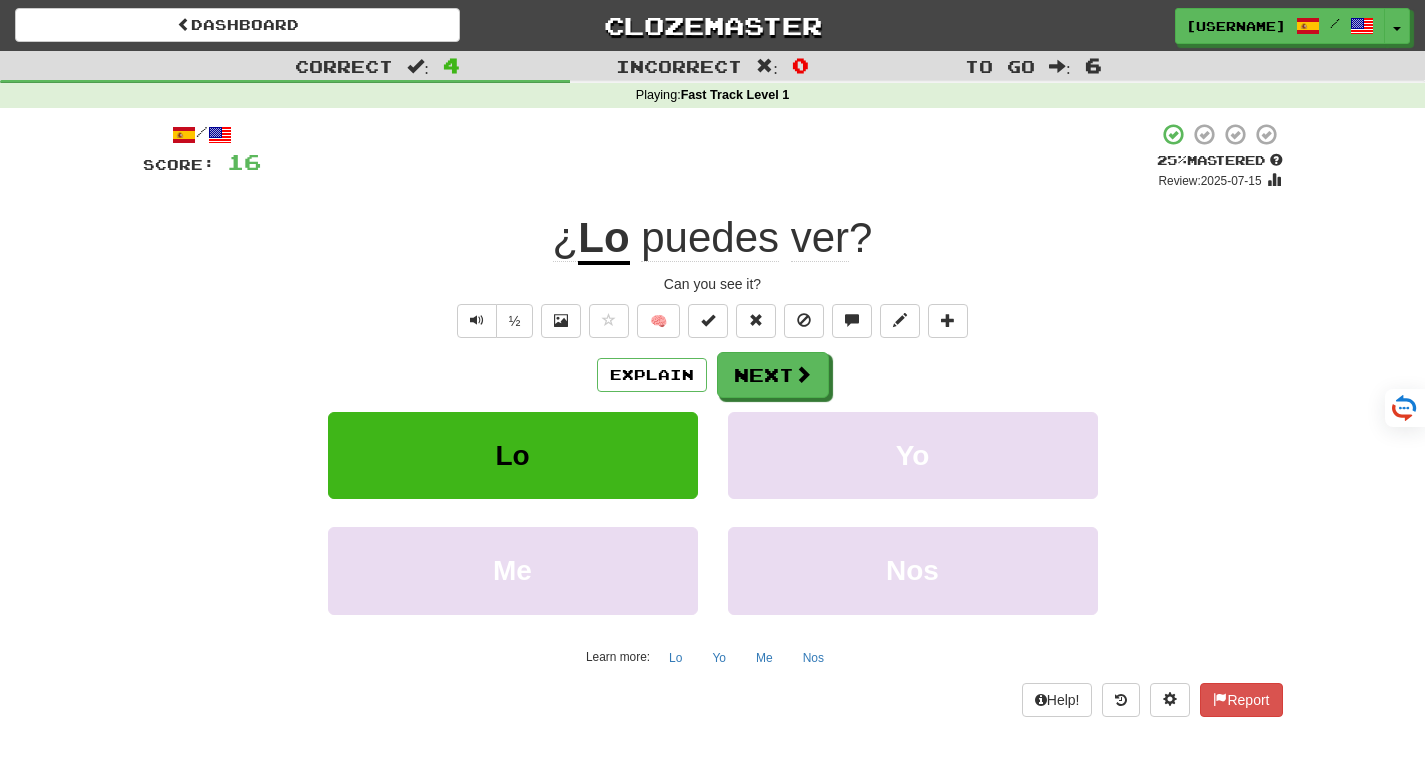 click on "Can you see it?" at bounding box center [713, 284] 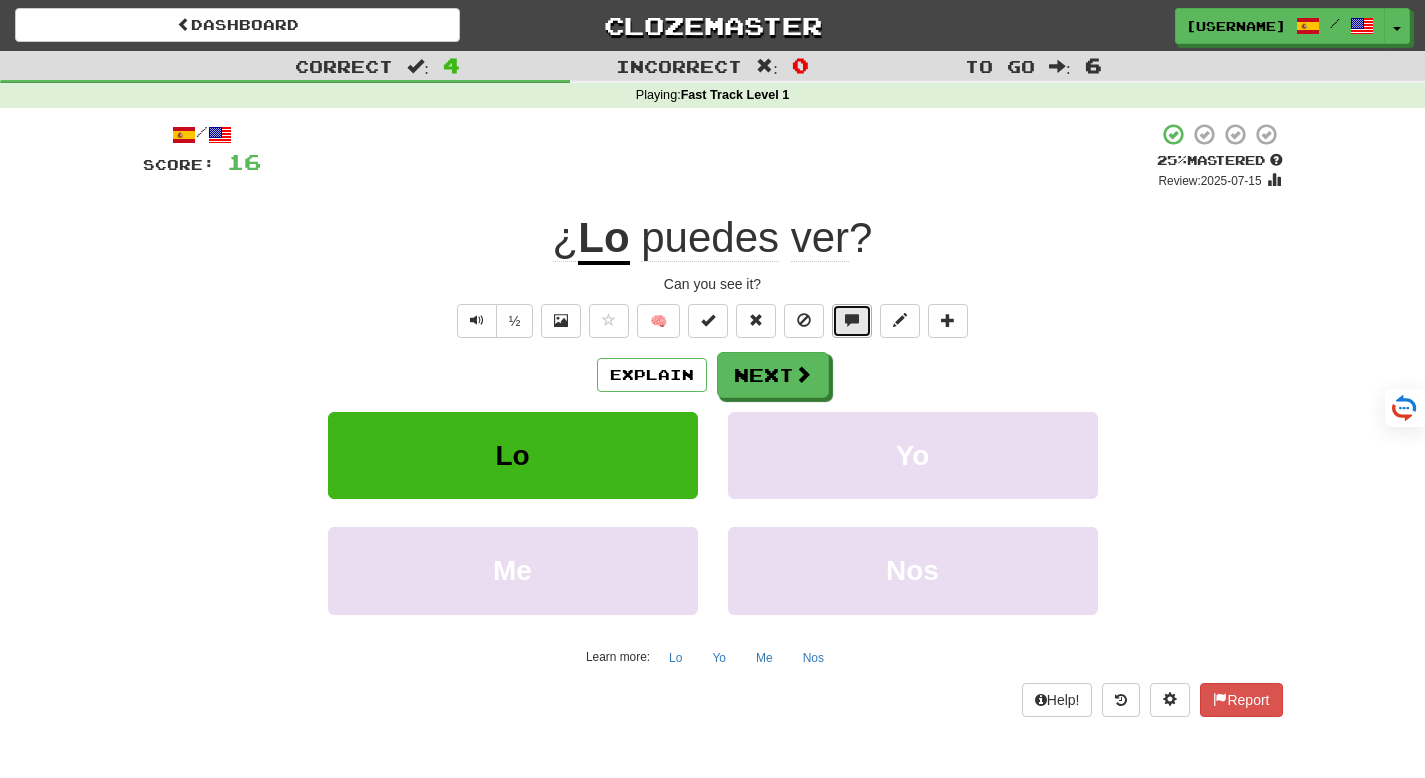 click at bounding box center (852, 321) 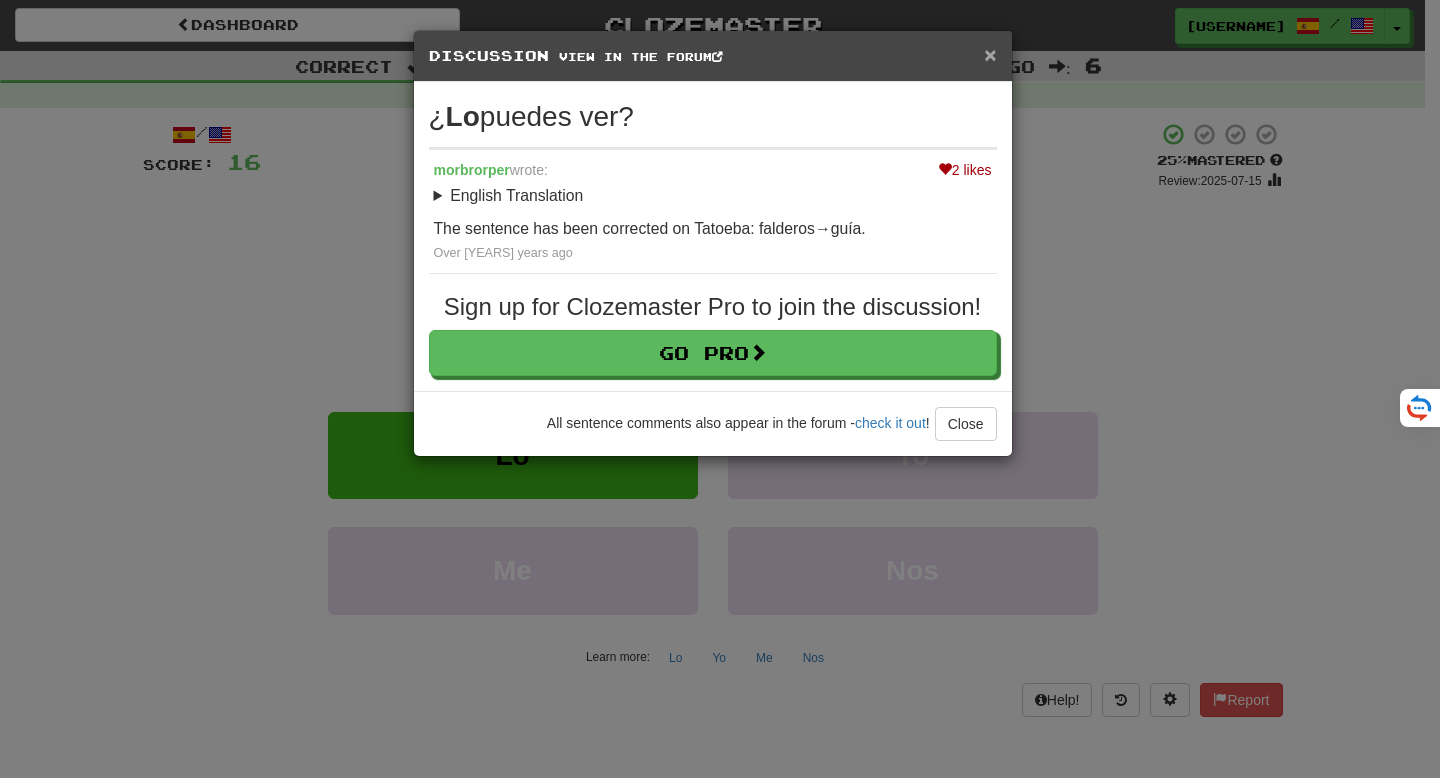 click on "×" at bounding box center (990, 54) 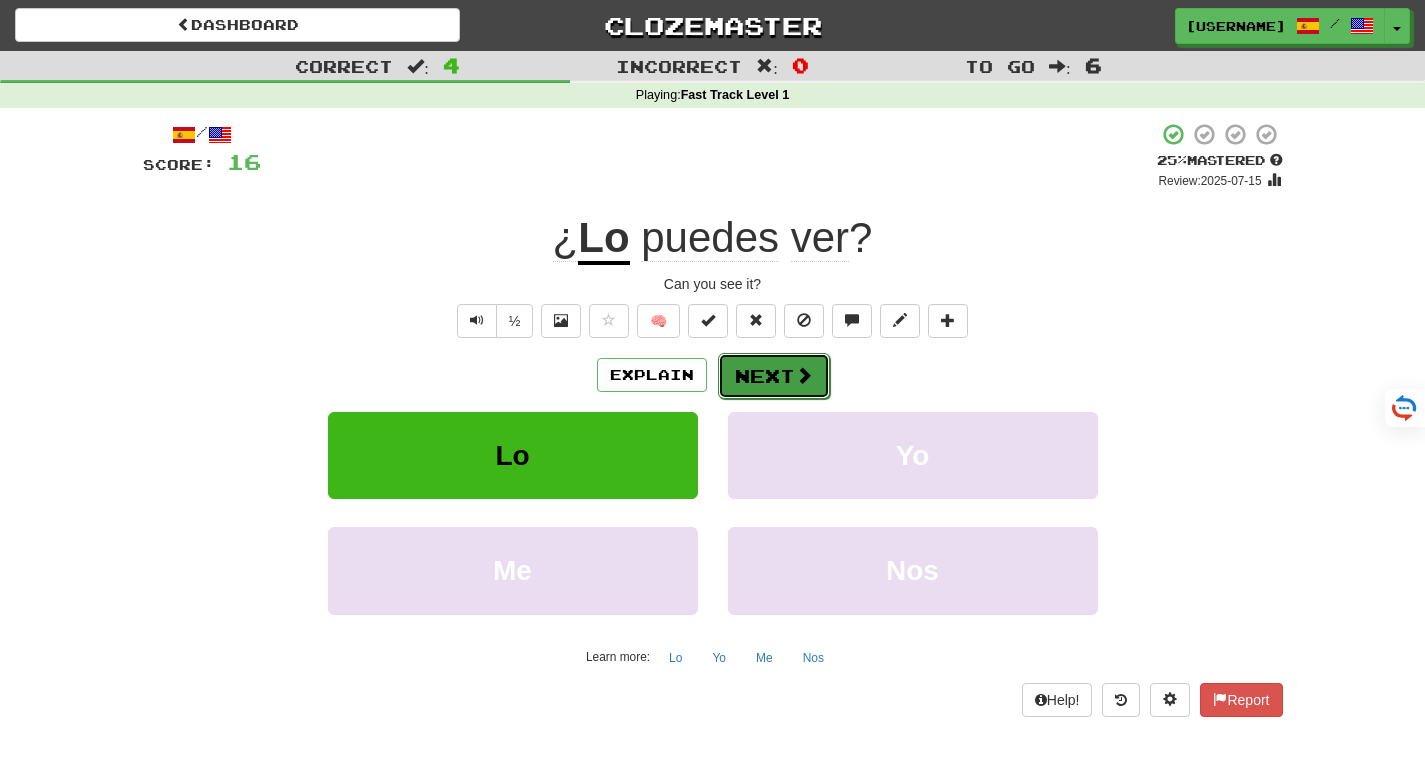click on "Next" at bounding box center (774, 376) 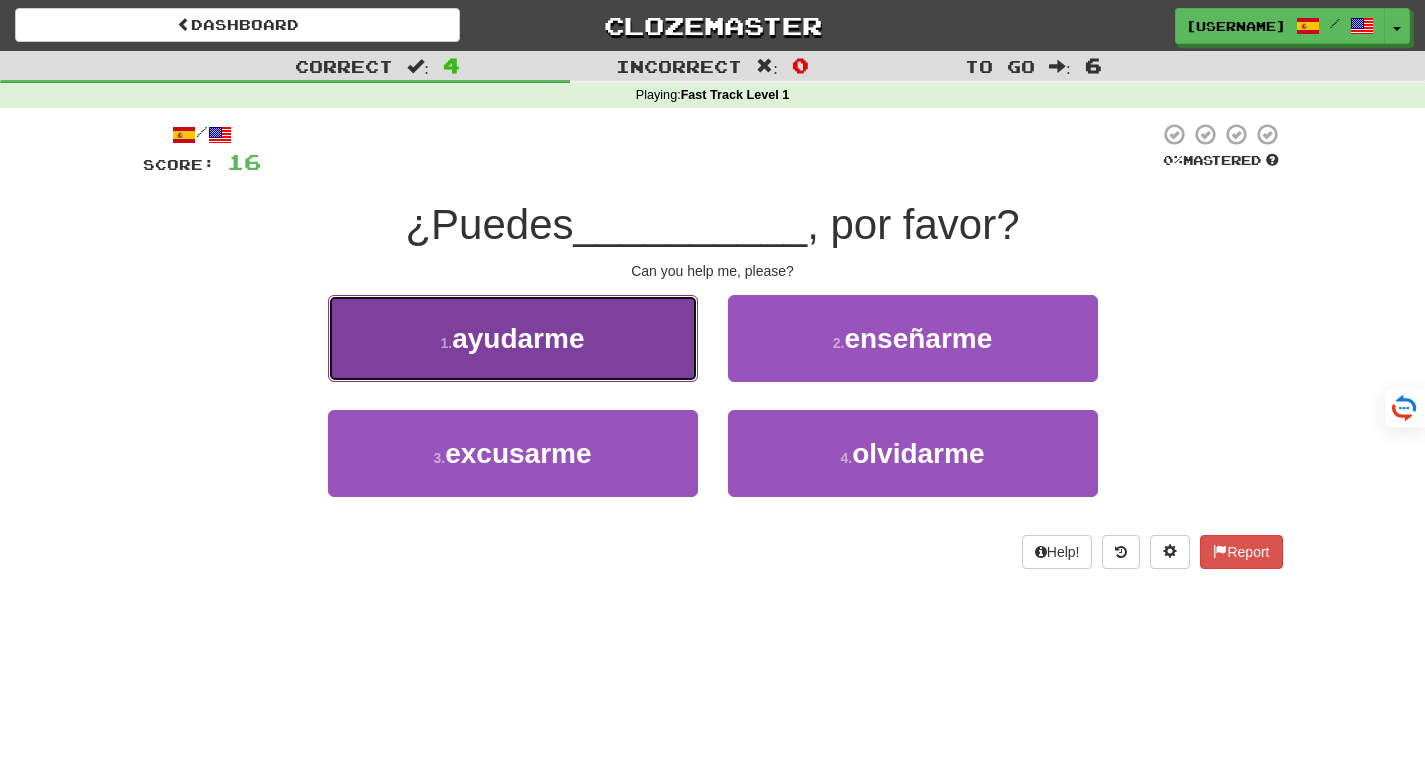 click on "ayudarme" at bounding box center (518, 338) 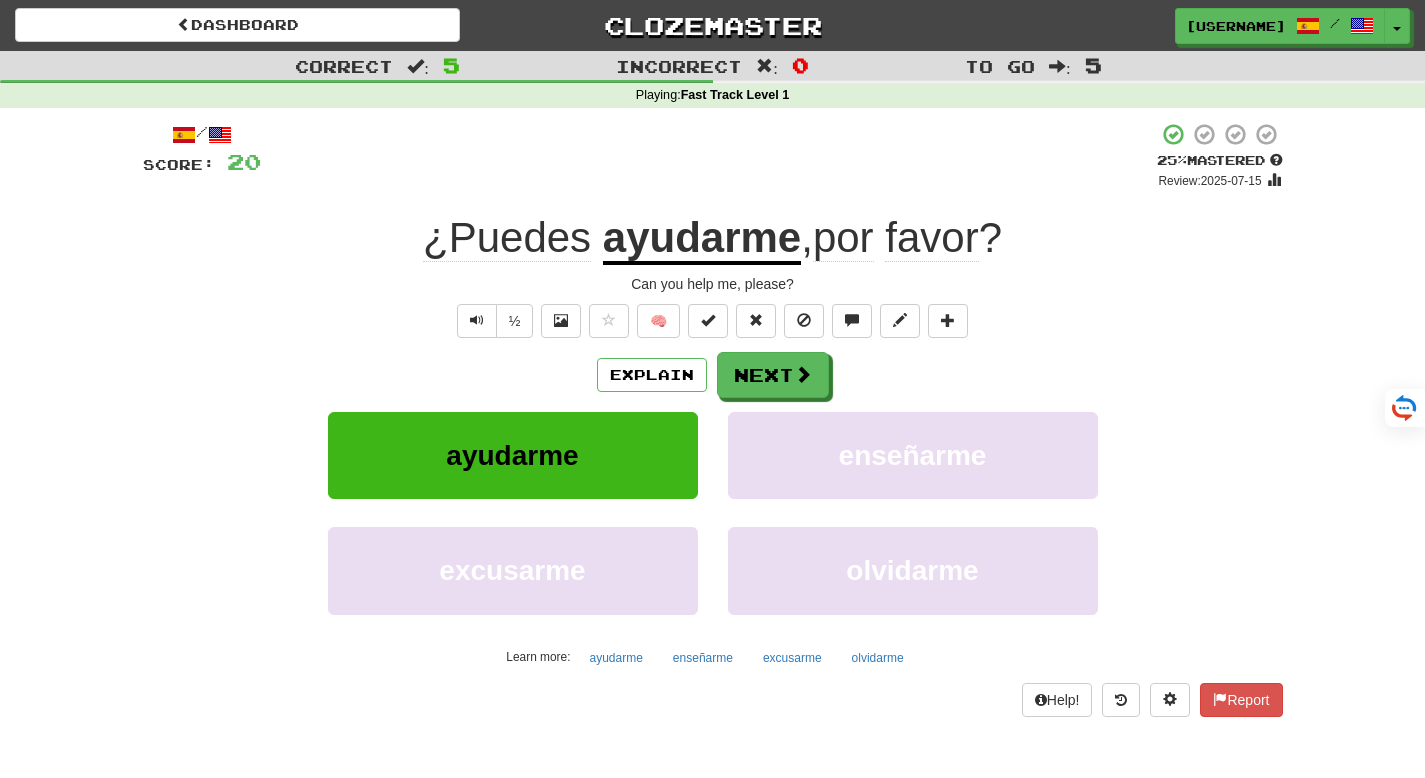 click on "¿Puedes" 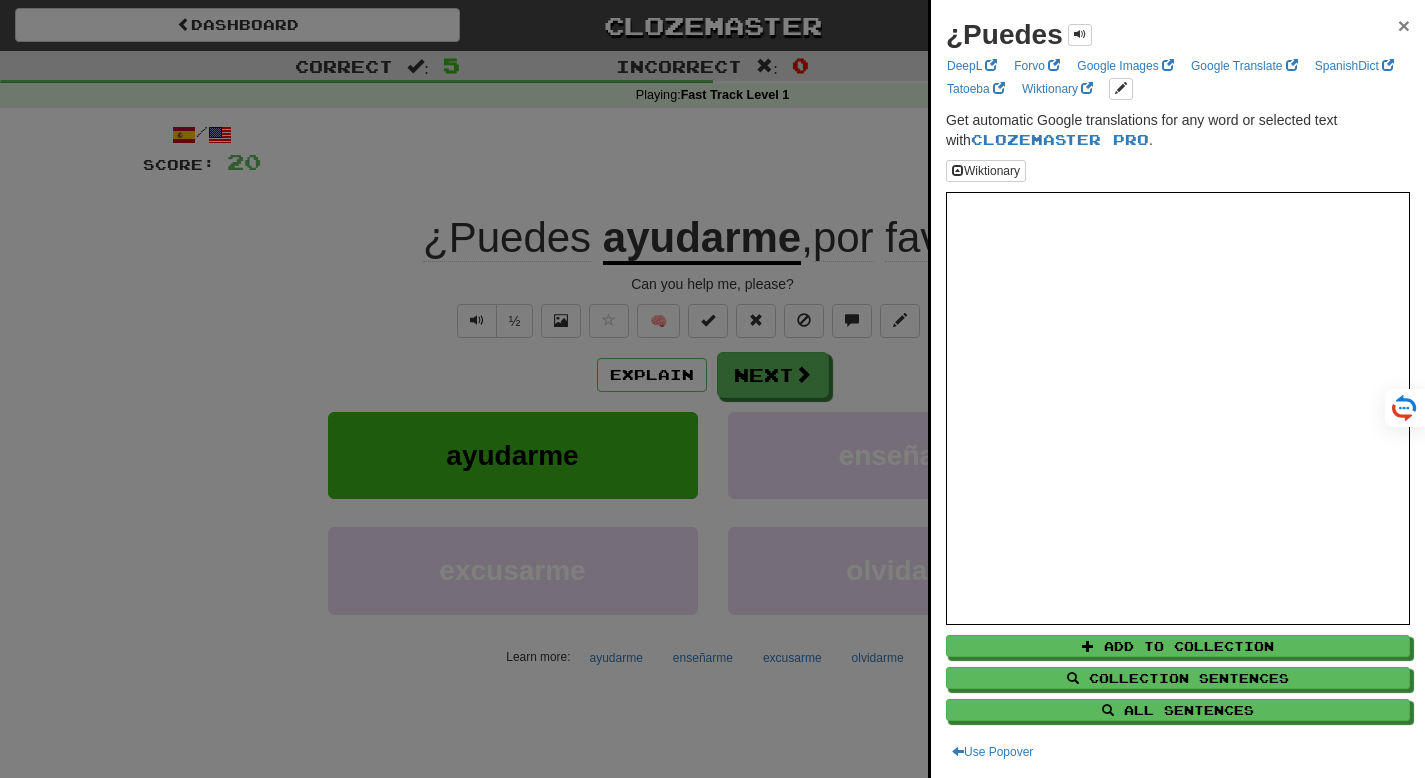 click on "×" at bounding box center (1404, 25) 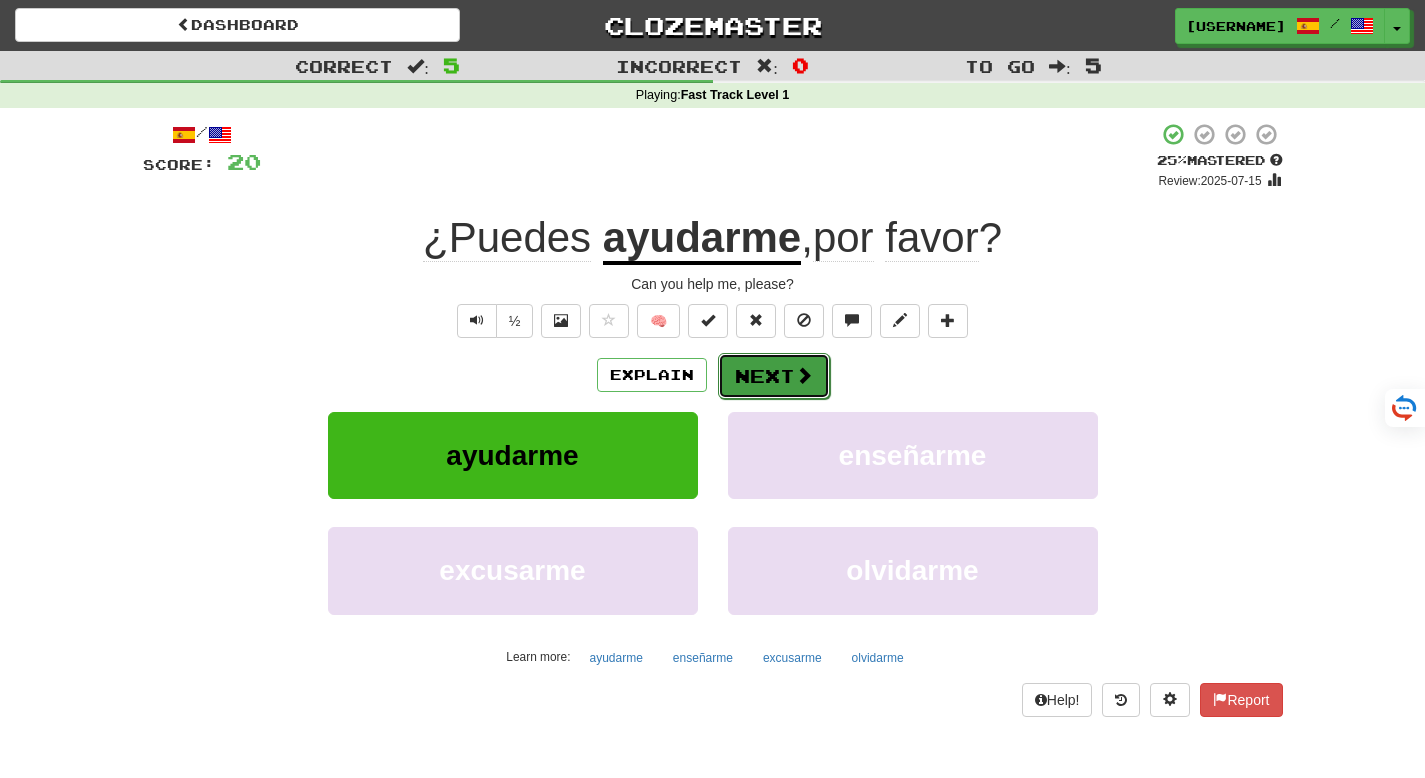click on "Next" at bounding box center [774, 376] 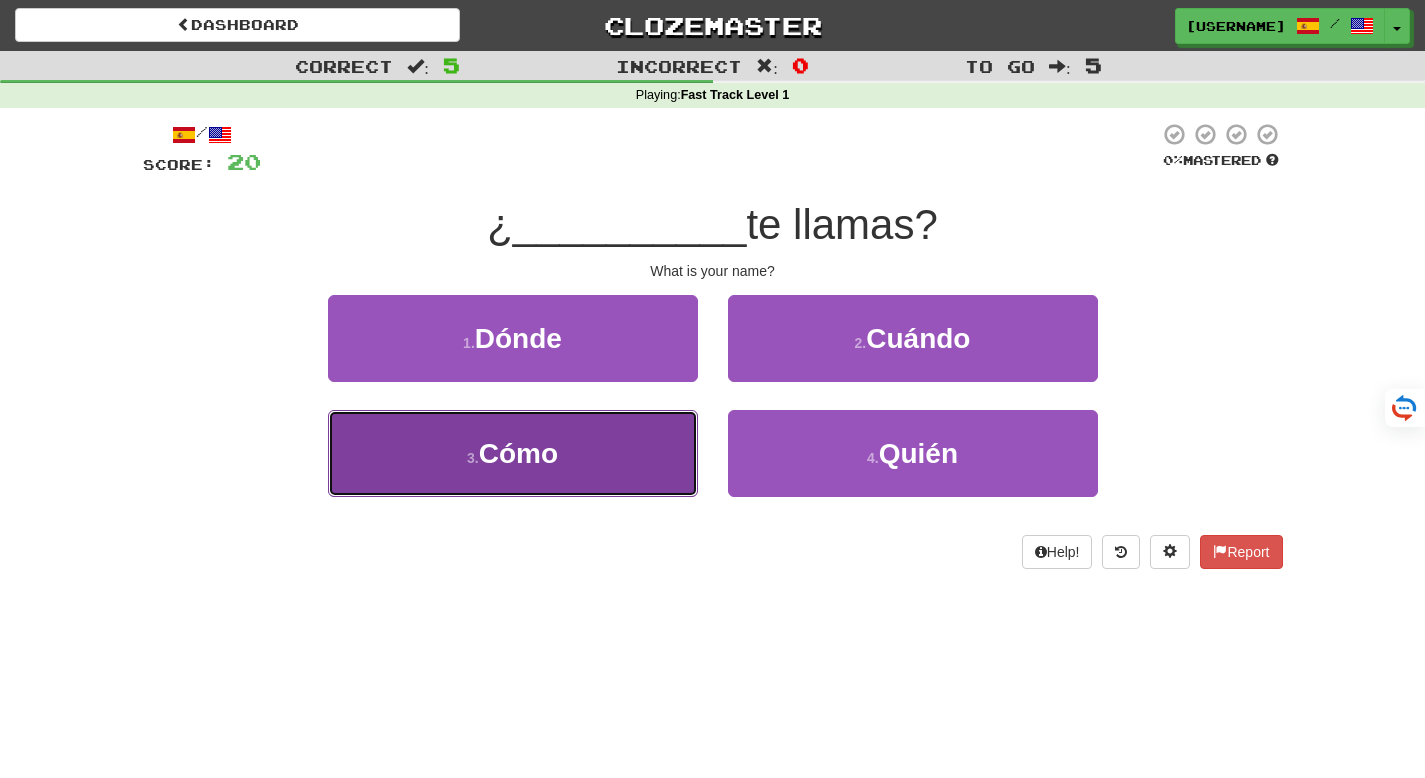 click on "3 .  Cómo" at bounding box center (513, 453) 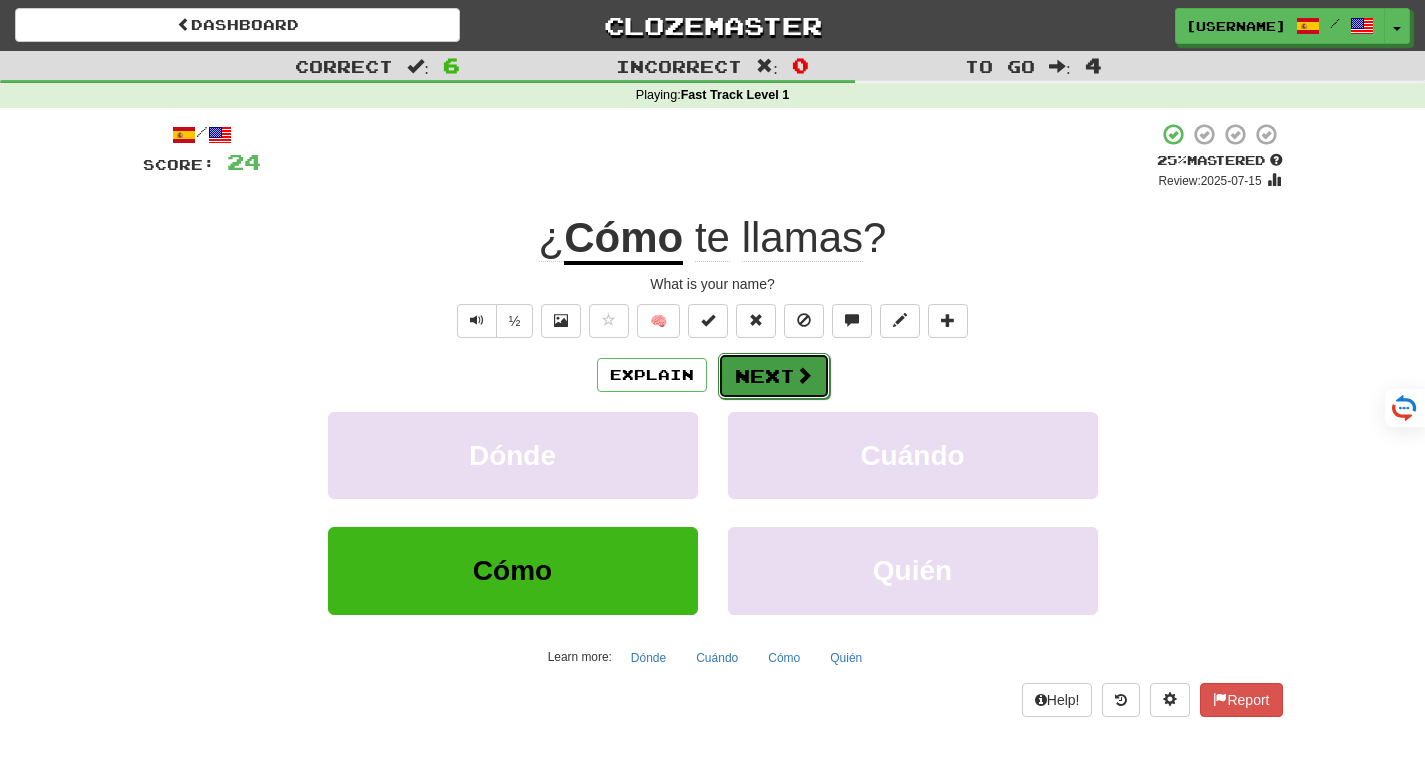 click on "Next" at bounding box center [774, 376] 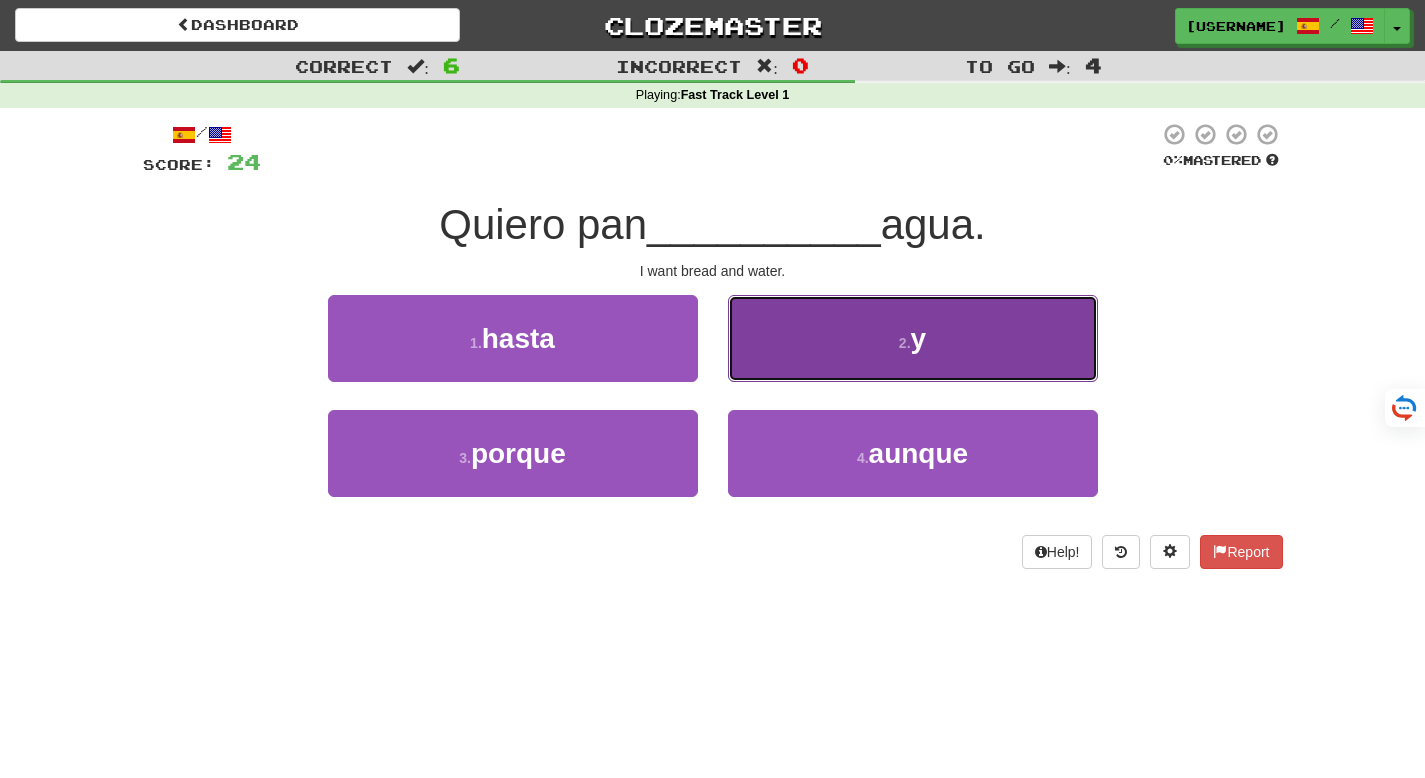 click on "y" at bounding box center [919, 338] 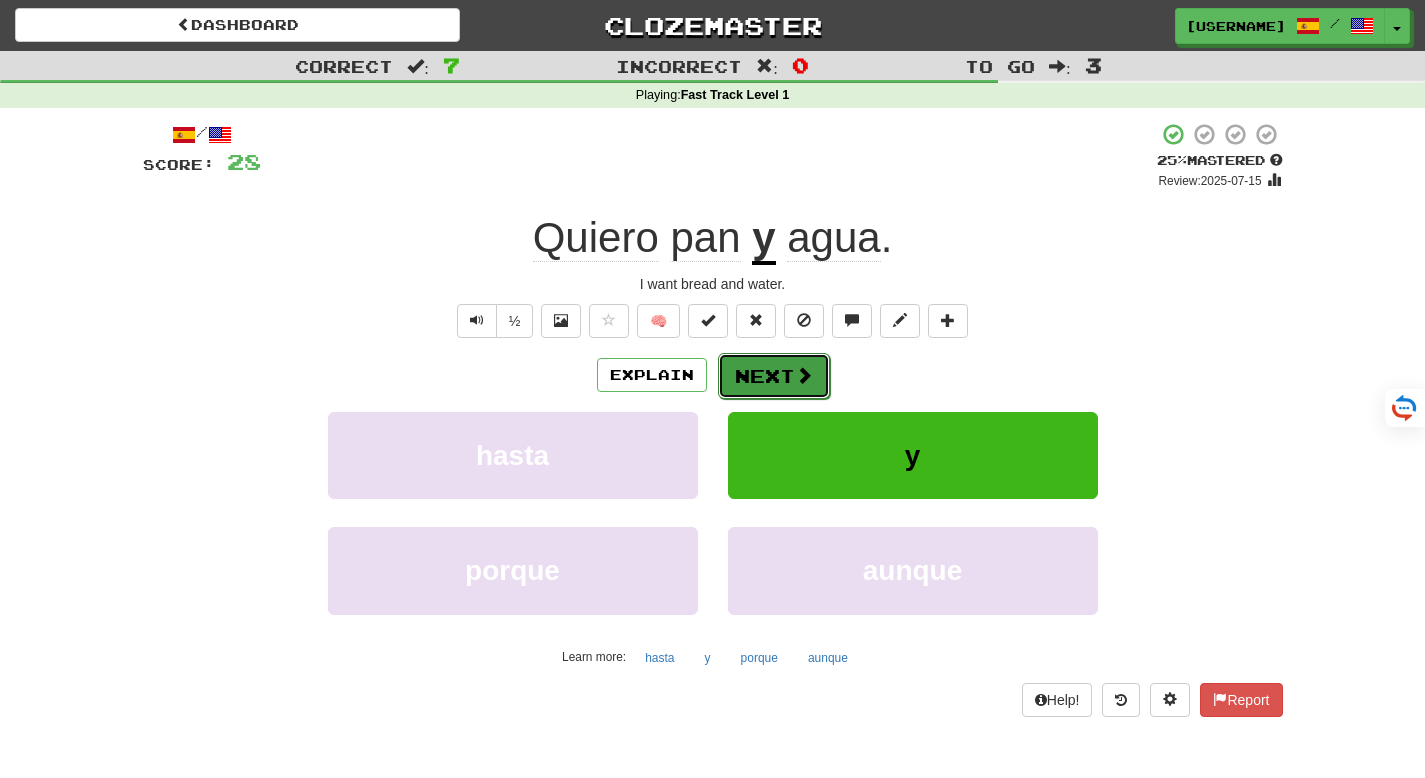 click on "Next" at bounding box center [774, 376] 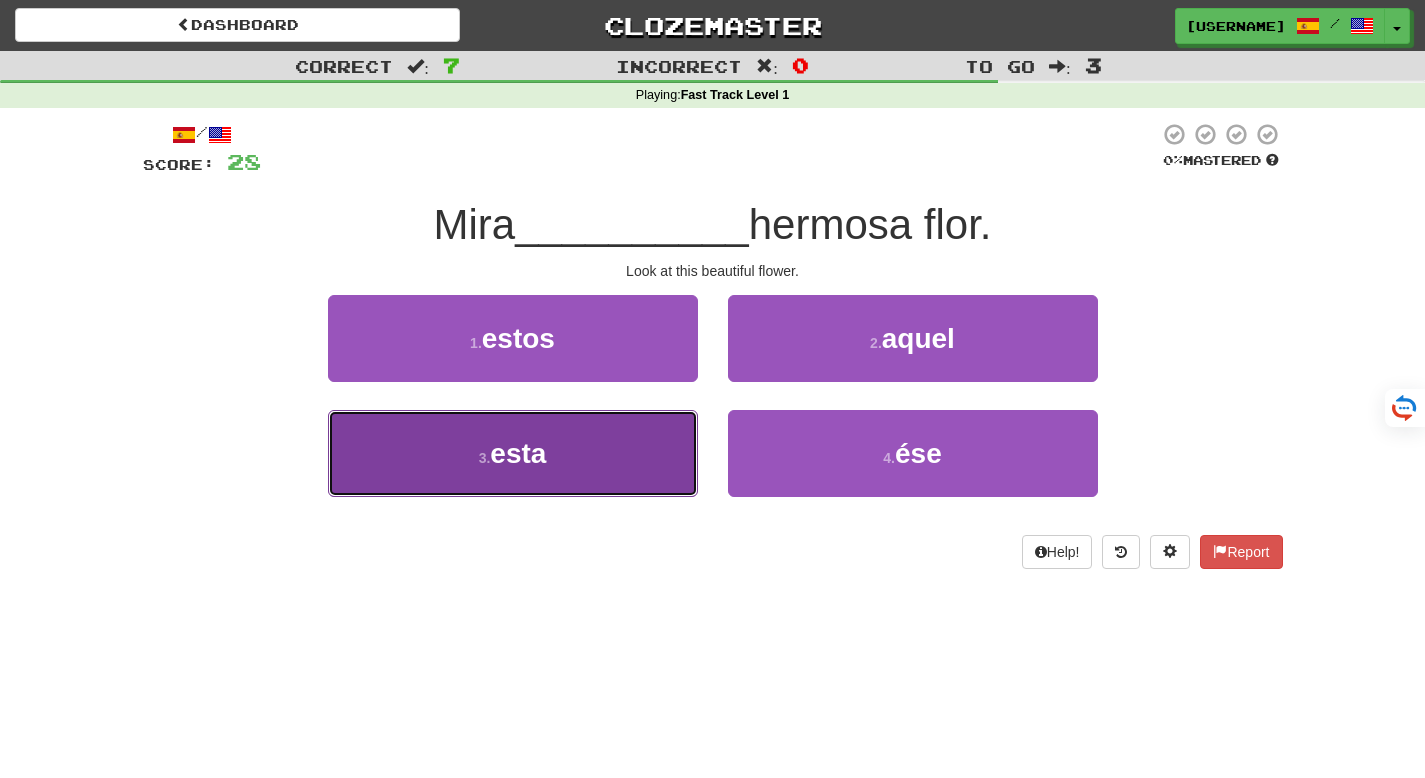 click on "3 .  esta" at bounding box center (513, 453) 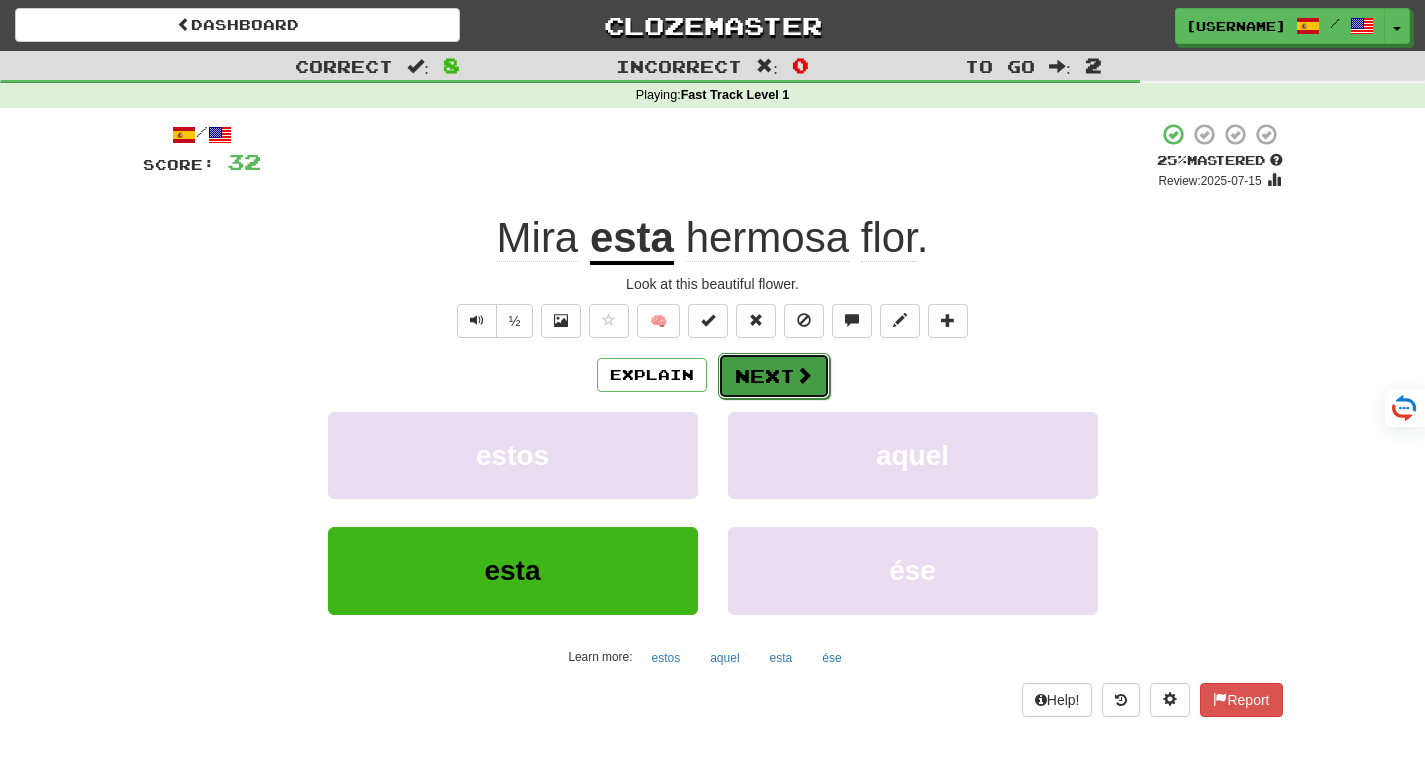 click at bounding box center [804, 375] 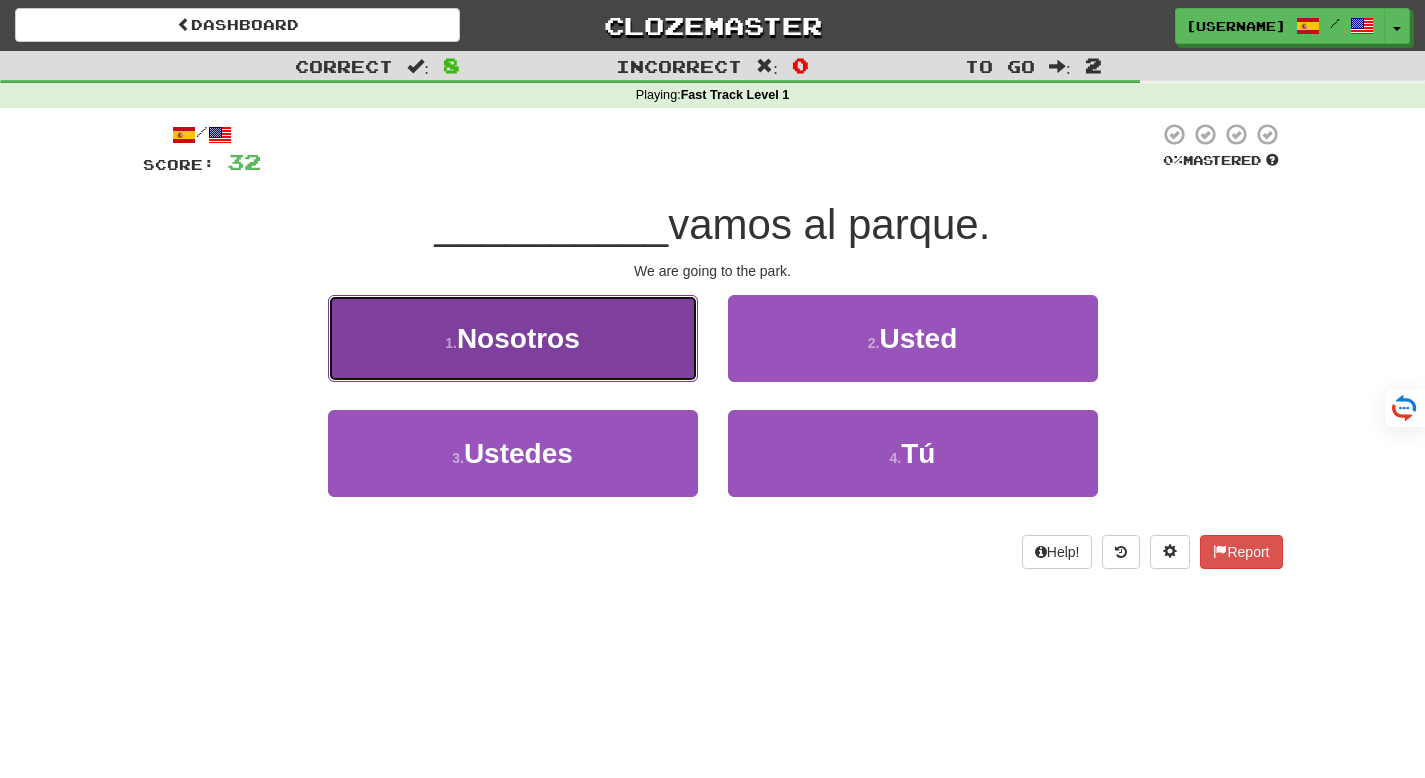 click on "1 .  Nosotros" at bounding box center [513, 338] 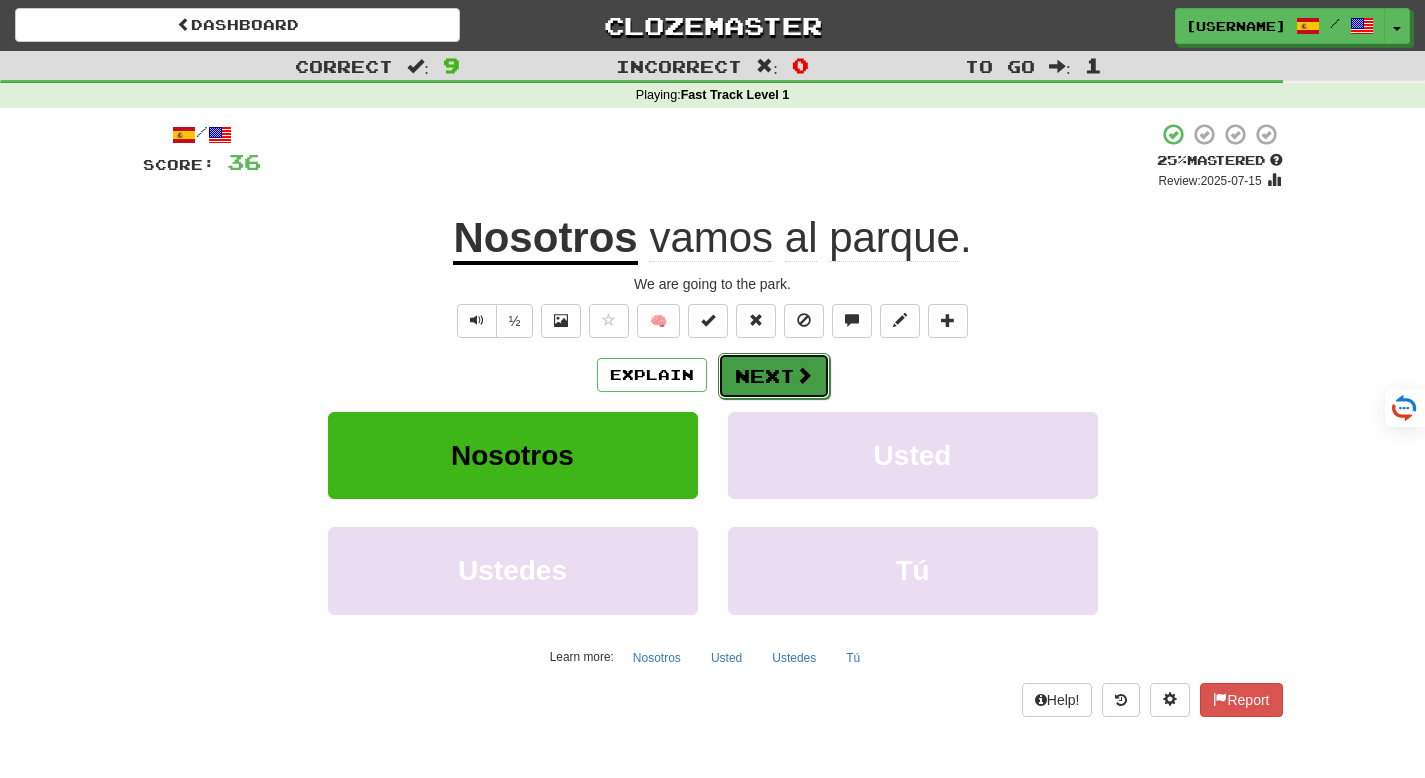 click at bounding box center (804, 375) 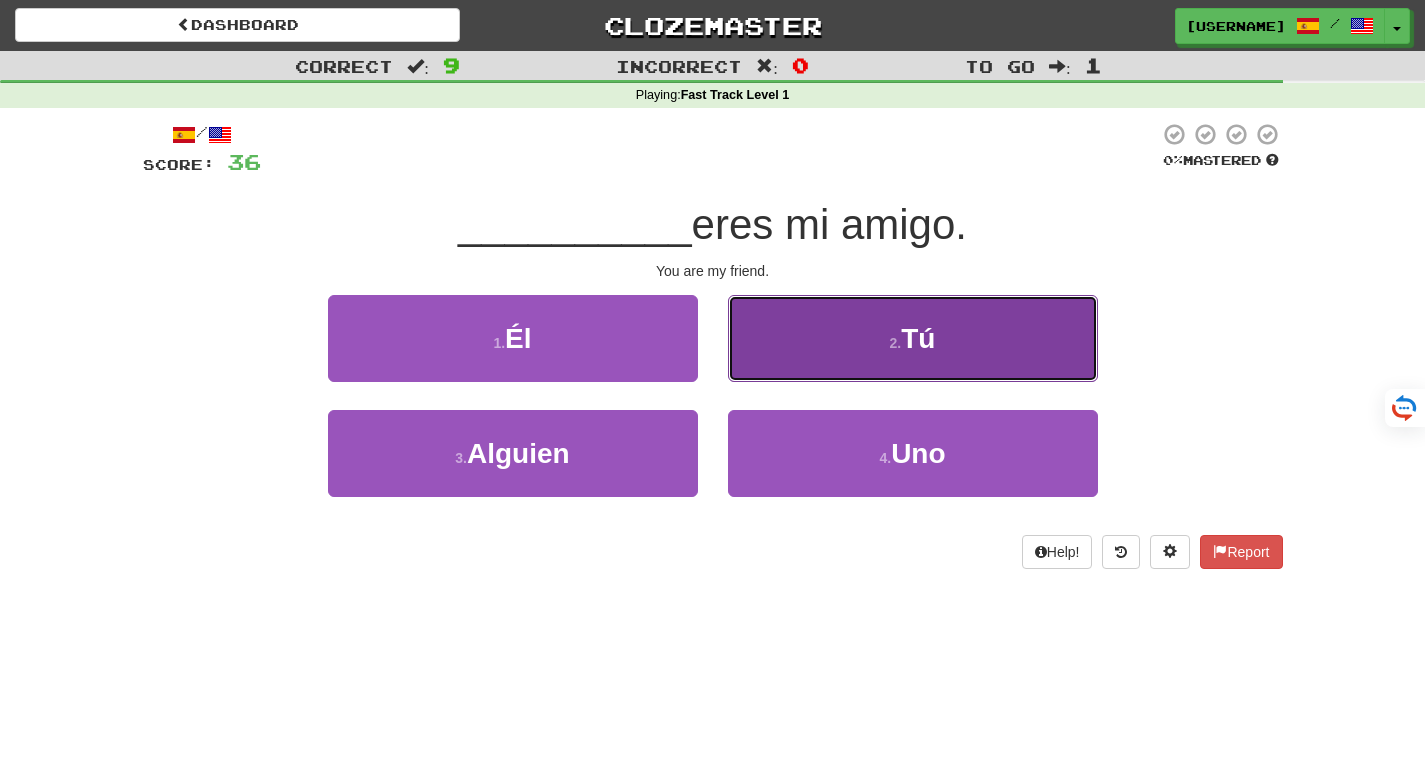 click on "2 .  Tú" at bounding box center (913, 338) 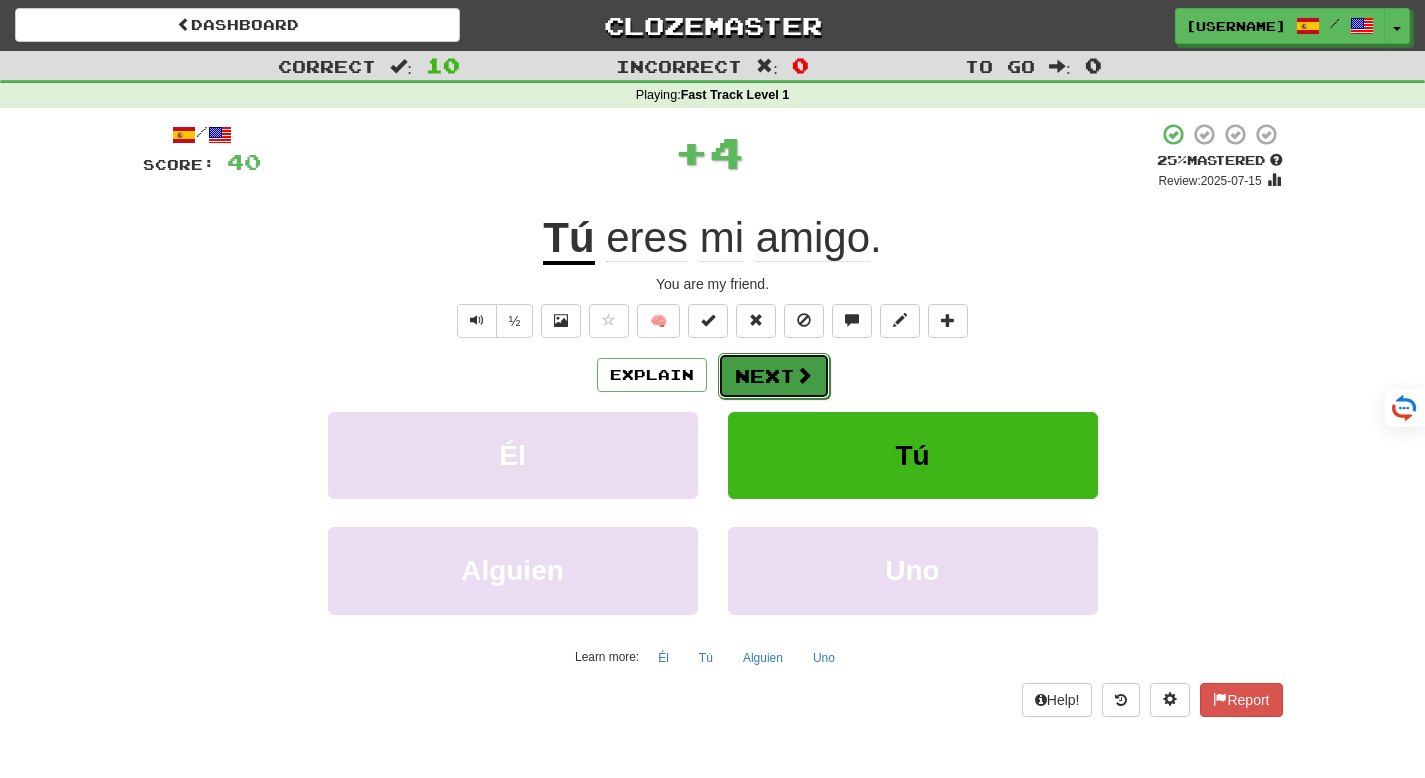 click on "Next" at bounding box center [774, 376] 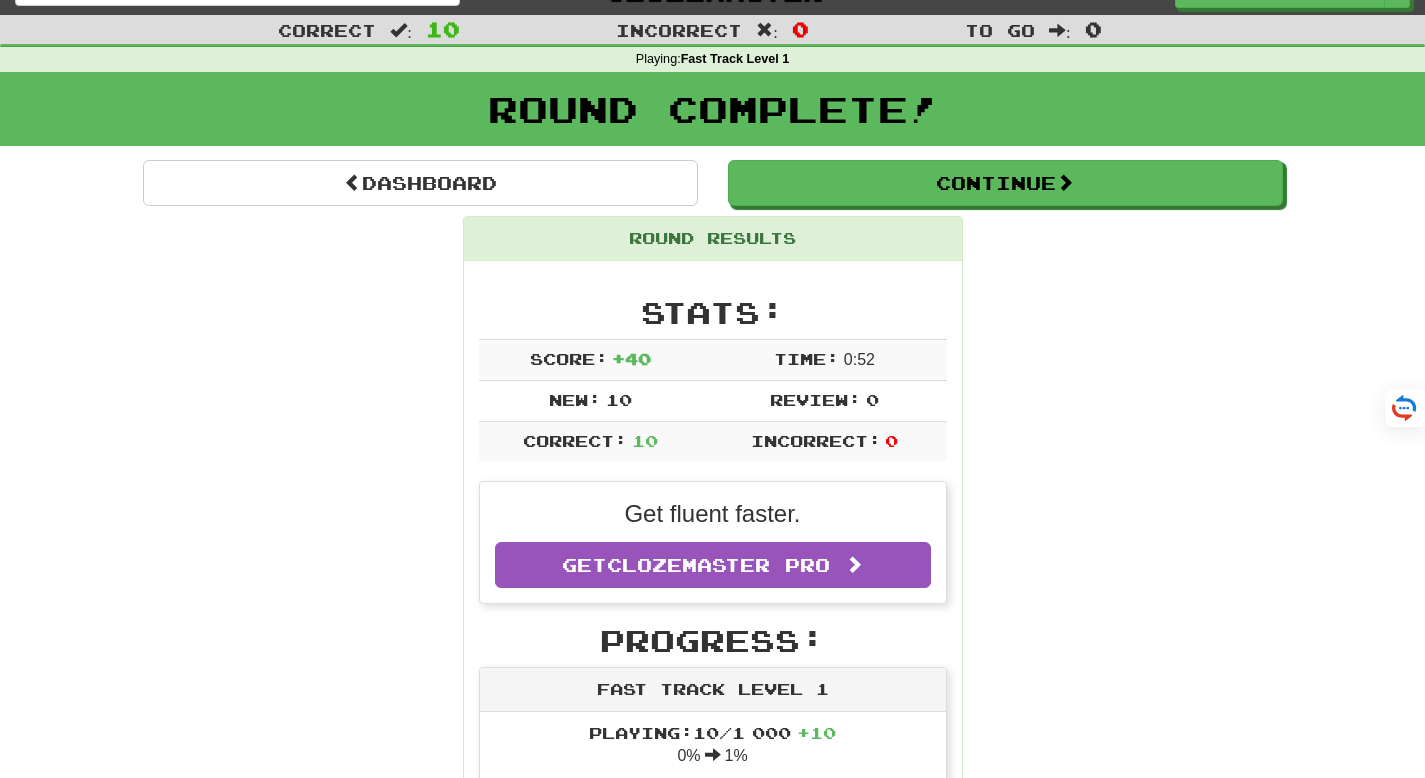 scroll, scrollTop: 0, scrollLeft: 0, axis: both 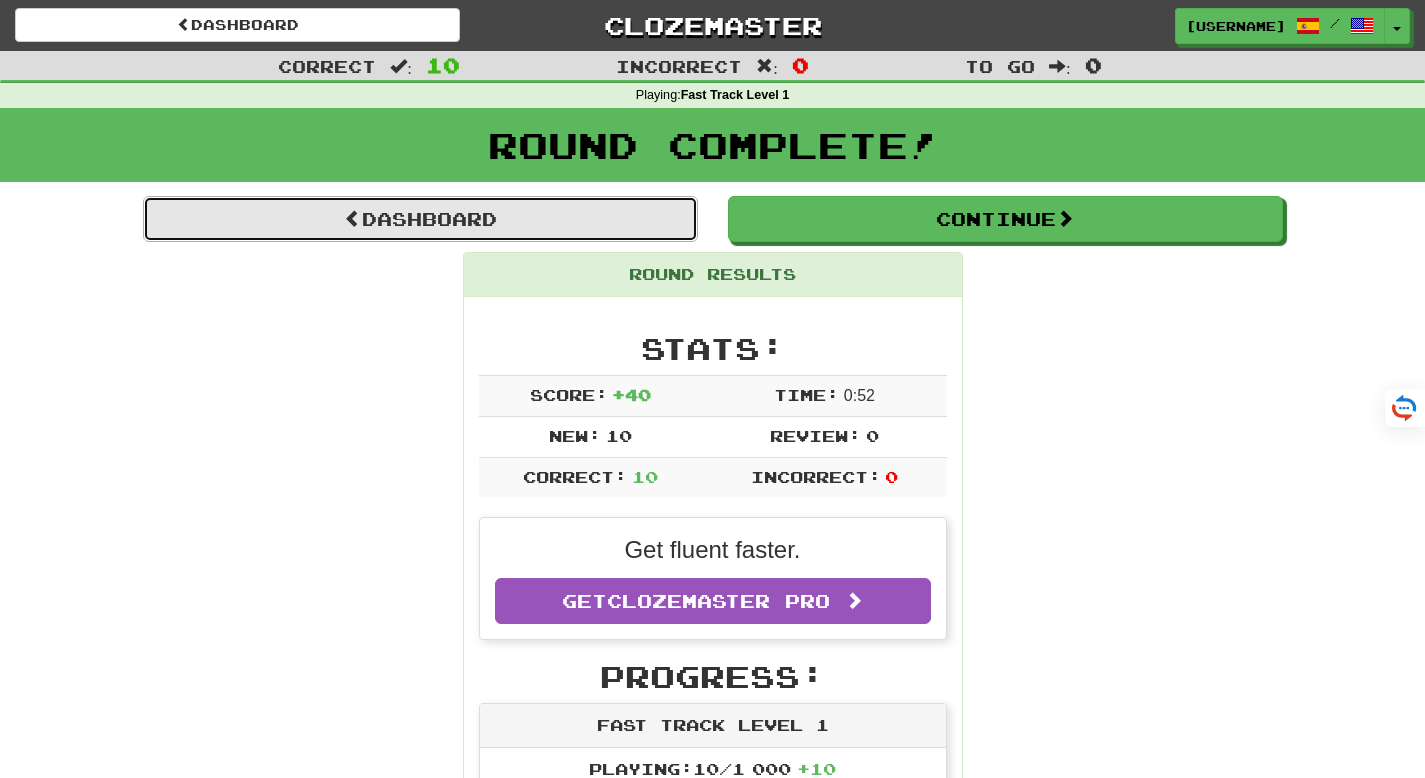 click at bounding box center [353, 218] 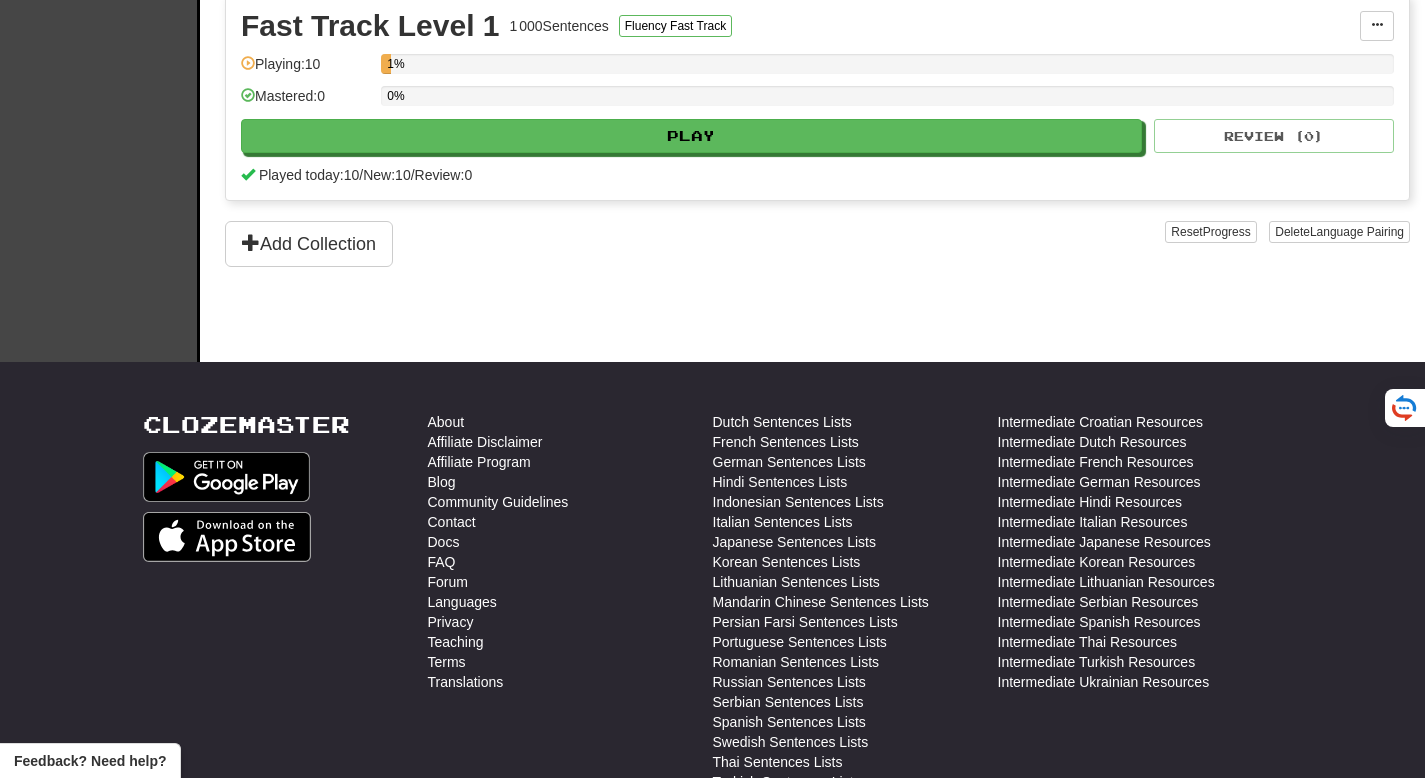 scroll, scrollTop: 0, scrollLeft: 0, axis: both 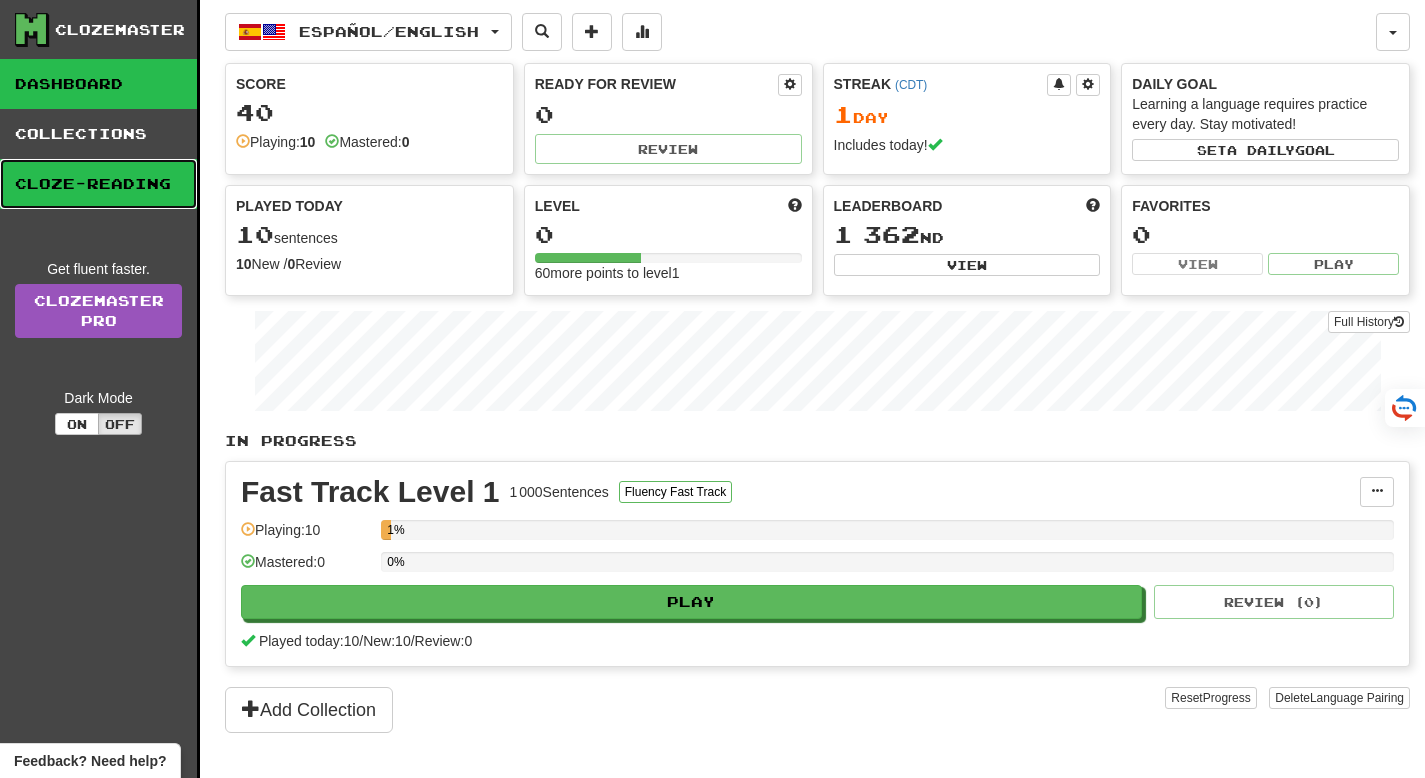 click on "Cloze-Reading" at bounding box center (98, 184) 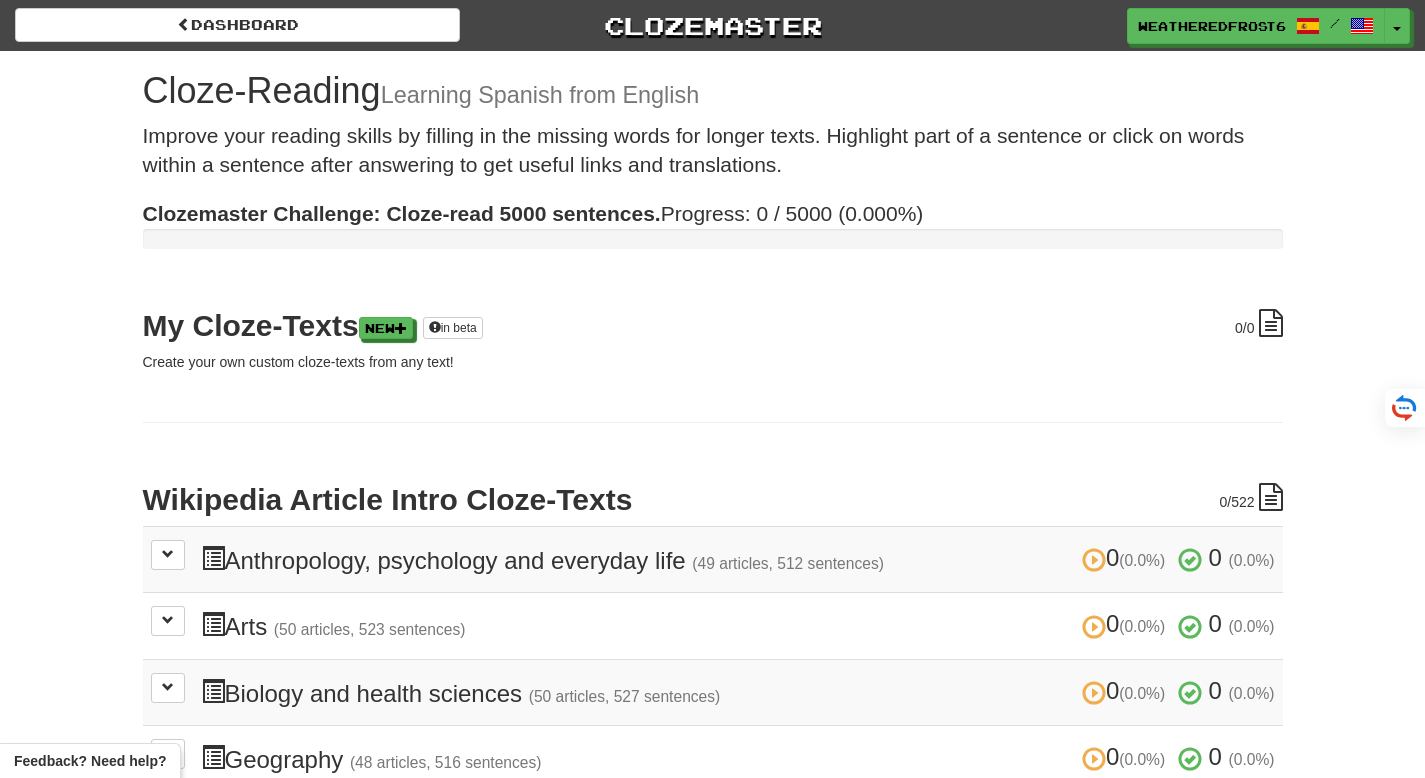 scroll, scrollTop: 0, scrollLeft: 0, axis: both 